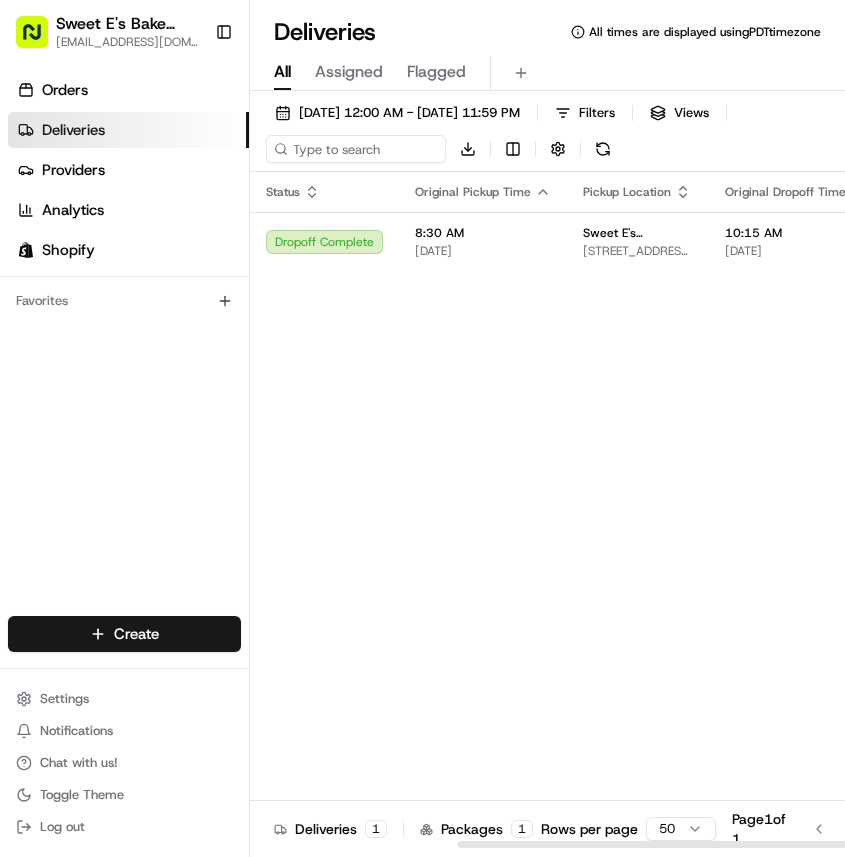scroll, scrollTop: 0, scrollLeft: 0, axis: both 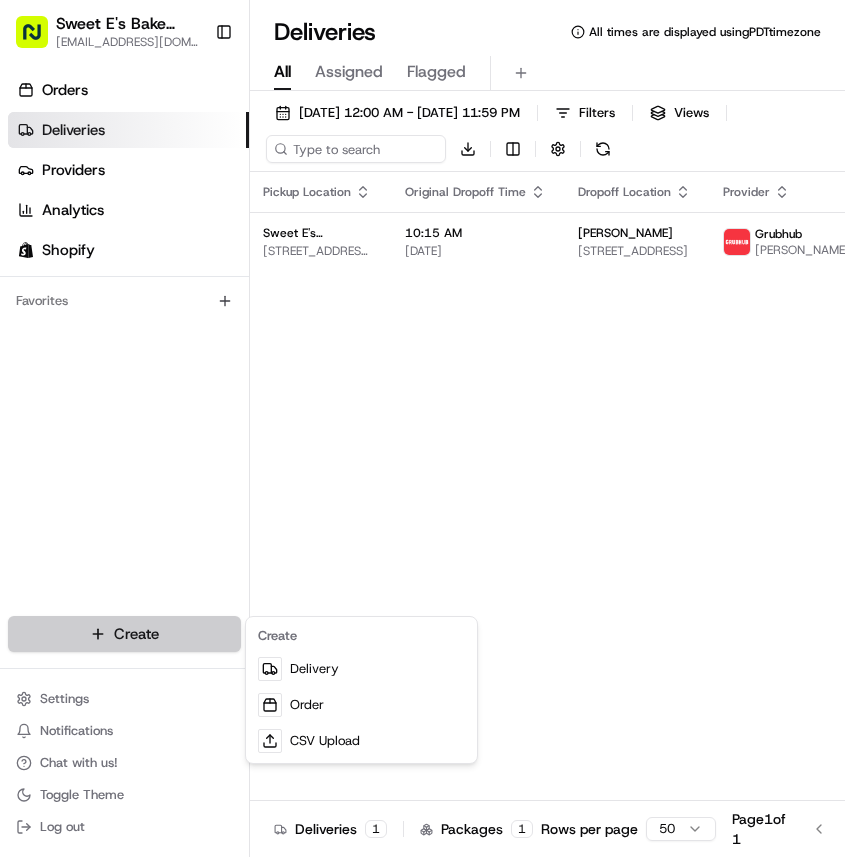 click on "Sweet E's Bake Shop [EMAIL_ADDRESS][DOMAIN_NAME] Toggle Sidebar Orders Deliveries Providers Analytics Shopify Favorites Main Menu Members & Organization Organization Users Roles Preferences Customization Tracking Orchestration Automations Dispatch Strategy Locations Pickup Locations Dropoff Locations Billing Billing Refund Requests Integrations Notification Triggers Webhooks API Keys Request Logs Create Settings Notifications Chat with us! Toggle Theme Log out Deliveries All times are displayed using  PDT  timezone All Assigned Flagged [DATE] 12:00 AM - [DATE] 11:59 PM Filters Views Download Status Original Pickup Time Pickup Location Original Dropoff Time Dropoff Location Provider Action Dropoff Complete 8:30 AM [DATE] Sweet E's Bakeshop [STREET_ADDRESS][PERSON_NAME] 10:15 AM [DATE] [PERSON_NAME] [STREET_ADDRESS] Grubhub [PERSON_NAME] Deliveries 1 Packages 1 Rows per page 50 Page  1  of   1 Go to first page Go to previous page Go to next page" at bounding box center (422, 428) 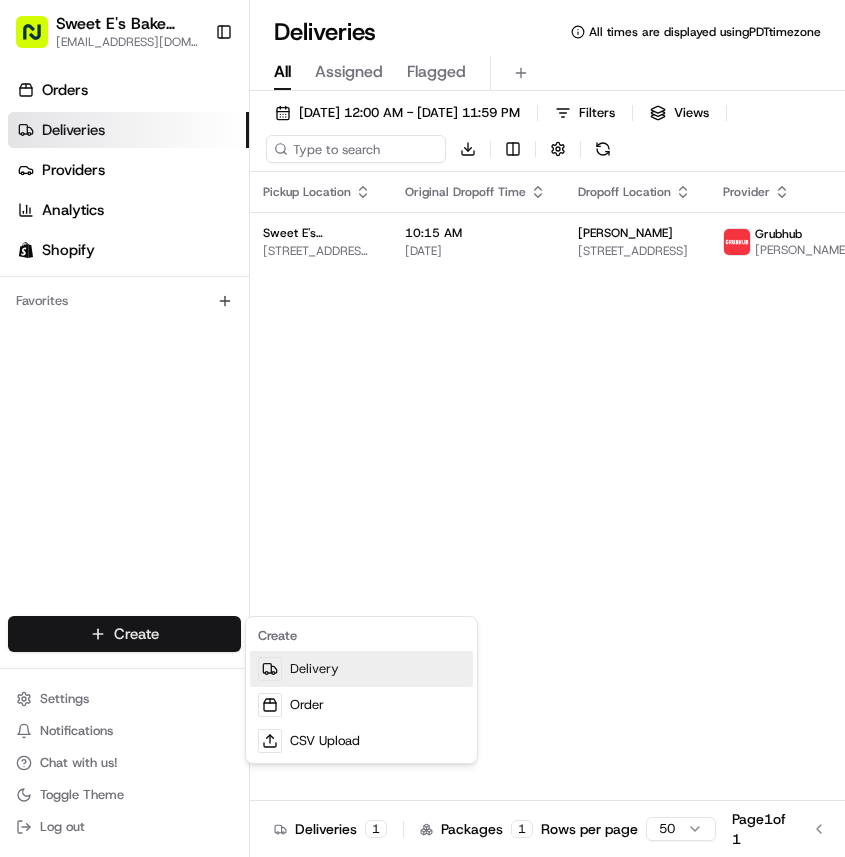 drag, startPoint x: 318, startPoint y: 644, endPoint x: 326, endPoint y: 654, distance: 12.806249 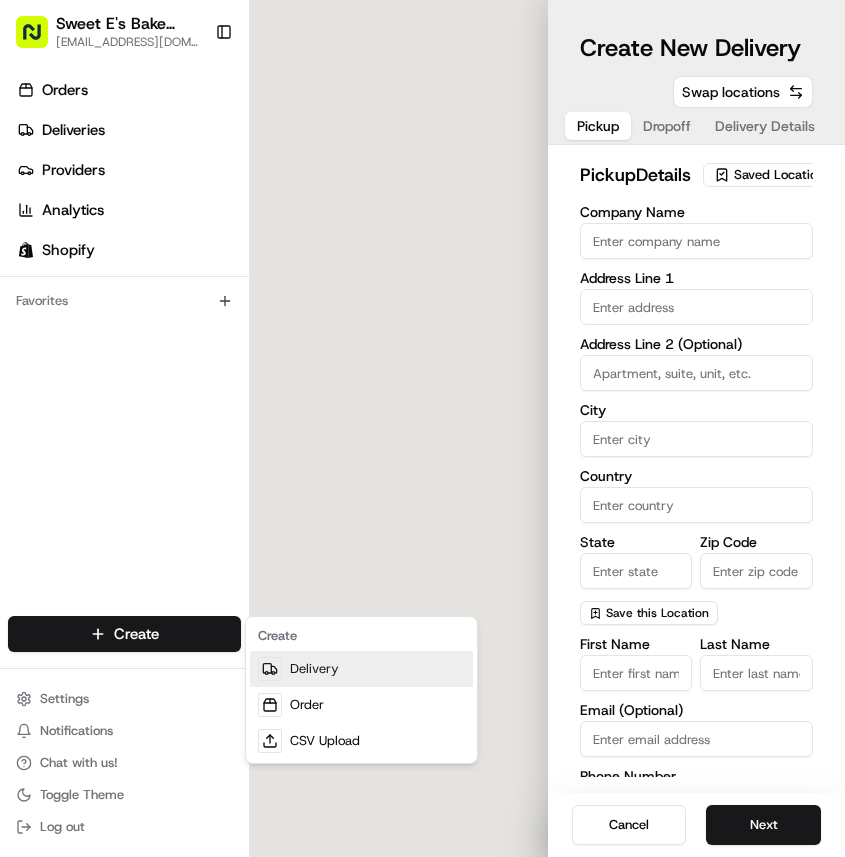 click on "Delivery" at bounding box center (361, 669) 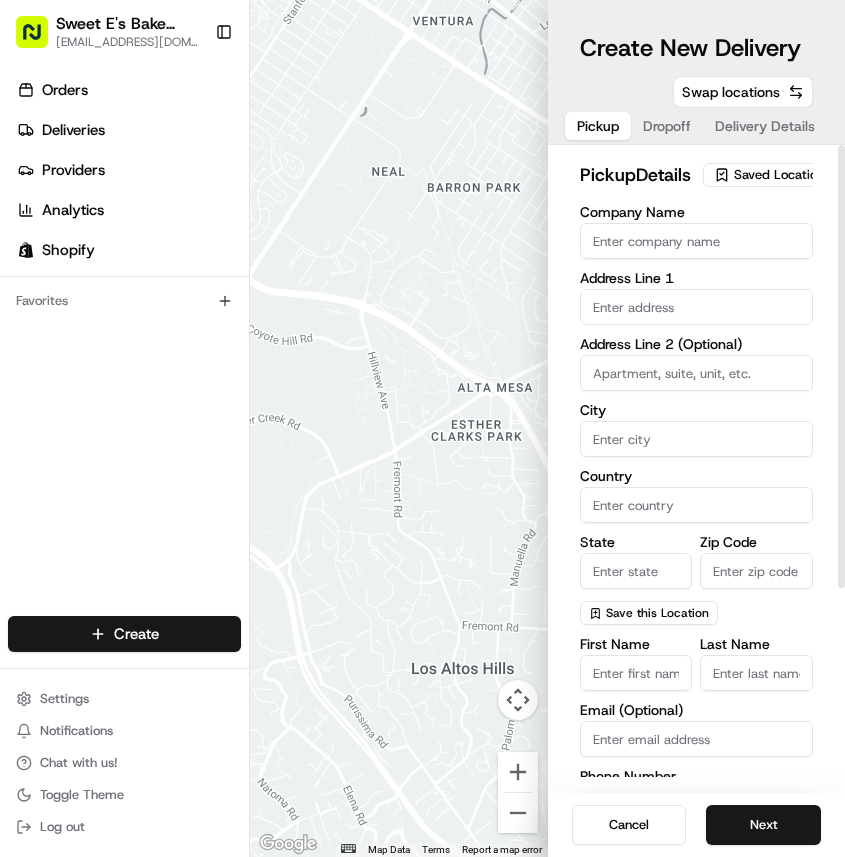 drag, startPoint x: 738, startPoint y: 183, endPoint x: 738, endPoint y: 203, distance: 20 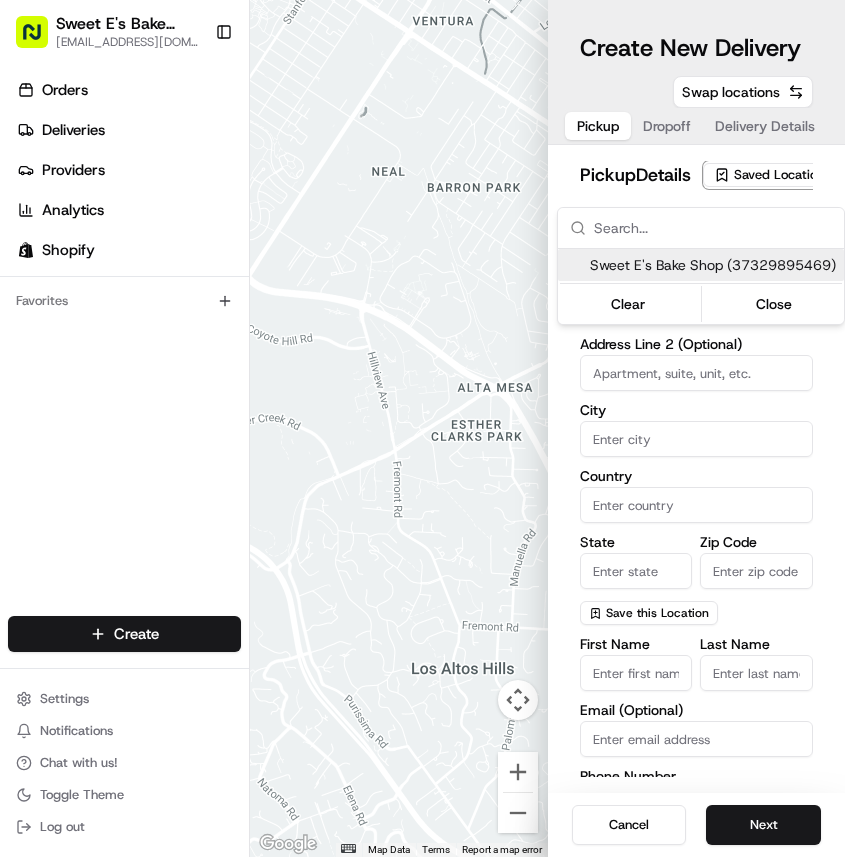 click on "Sweet E's Bake Shop (37329895469)" at bounding box center [713, 265] 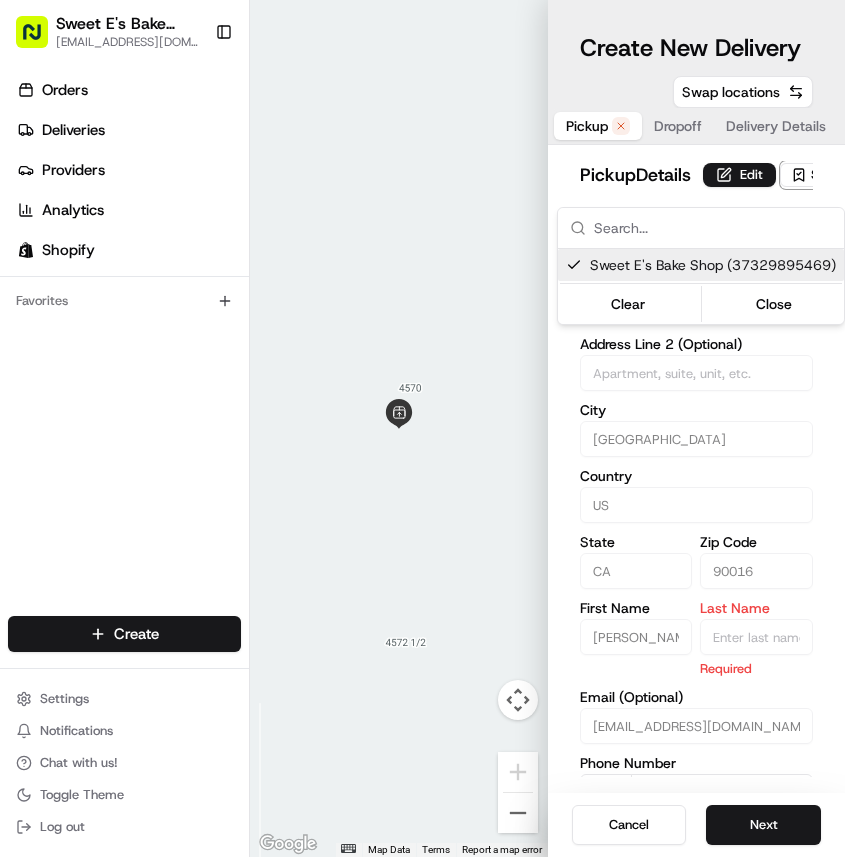 drag, startPoint x: 757, startPoint y: 318, endPoint x: 746, endPoint y: 287, distance: 32.89377 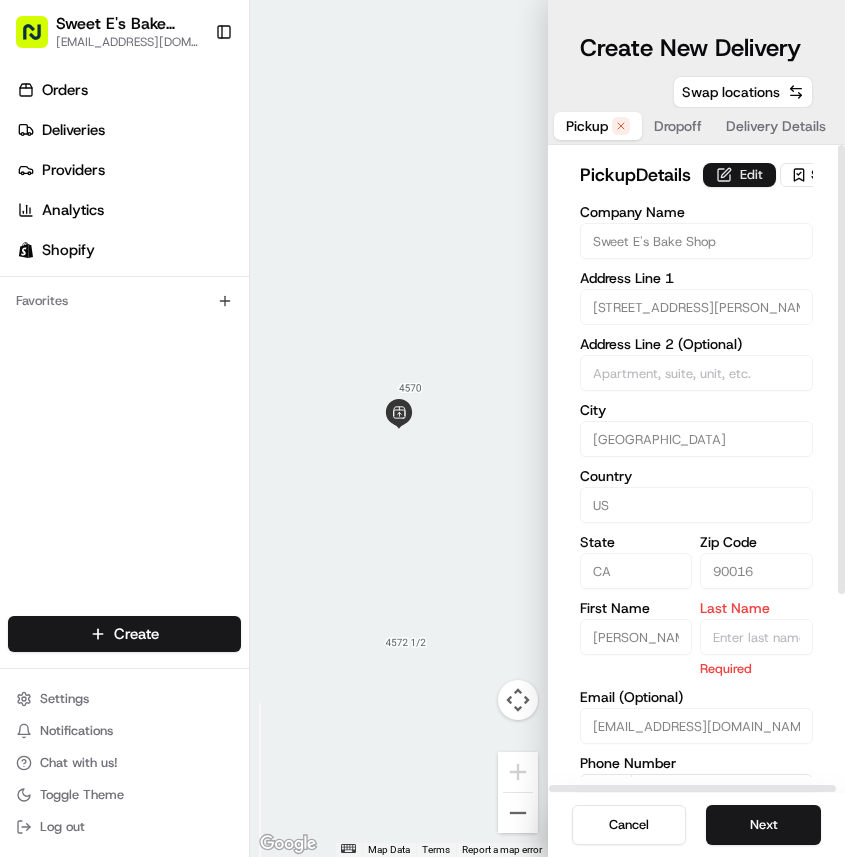 click on "Edit" at bounding box center [739, 175] 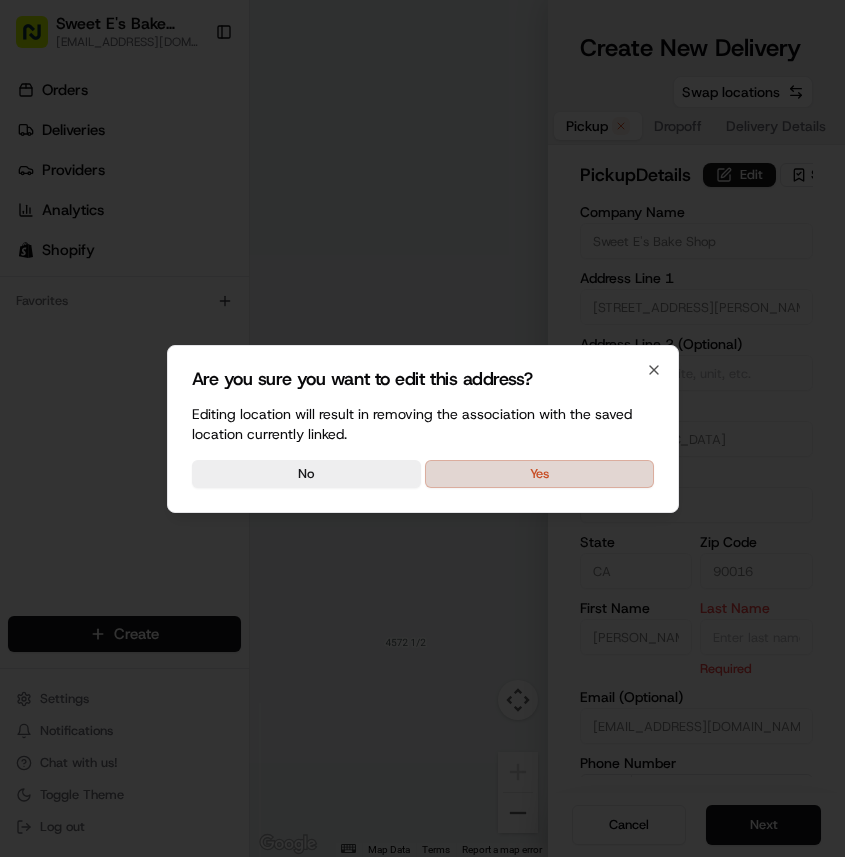 click on "Yes" at bounding box center (539, 474) 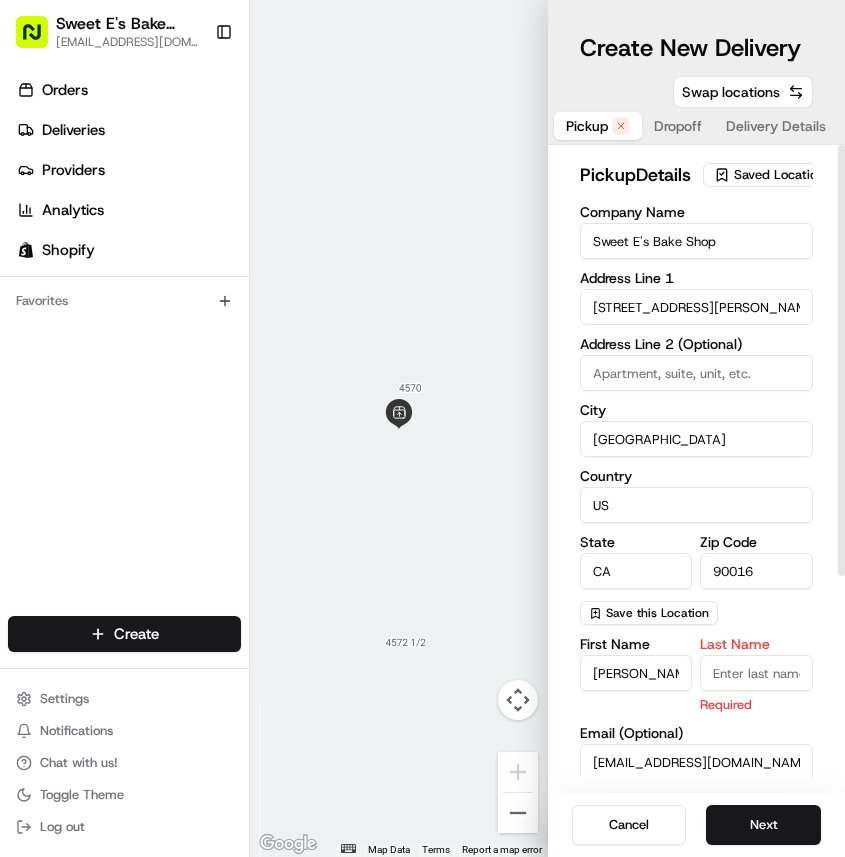 click on "Last Name" at bounding box center [756, 673] 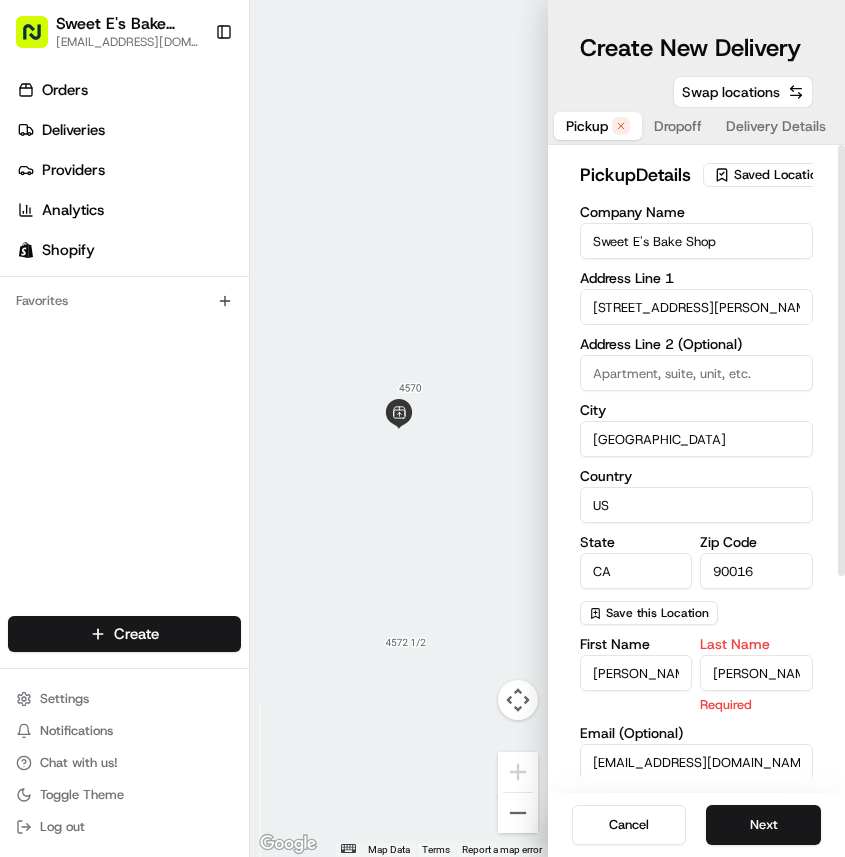 type on "Sweet E's Bakeshop" 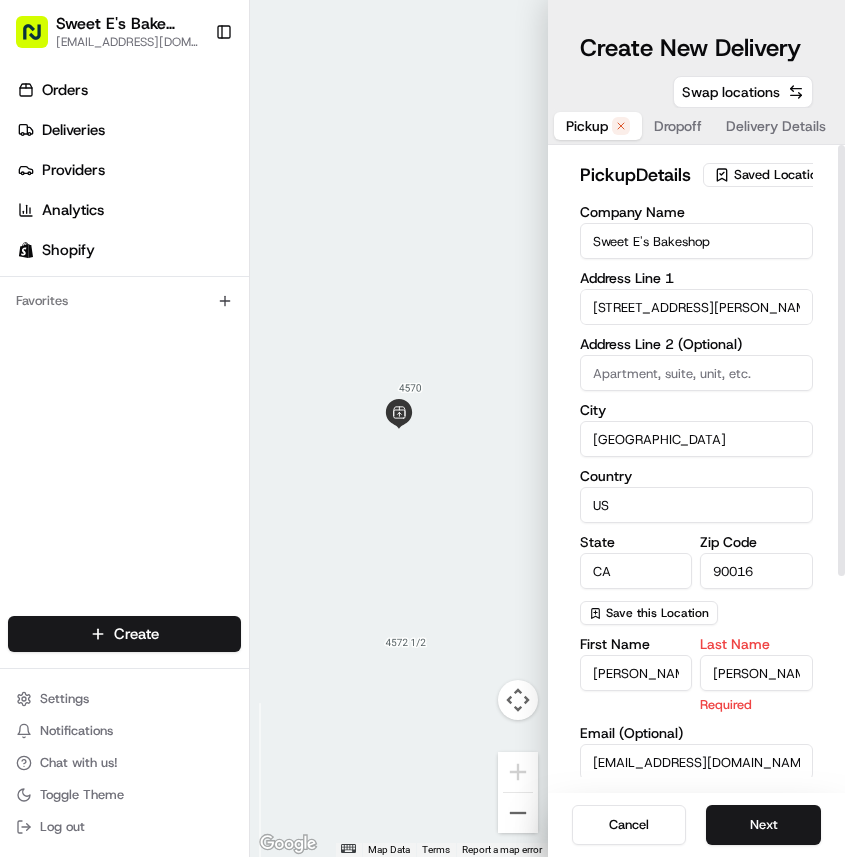 type on "[STREET_ADDRESS][PERSON_NAME]" 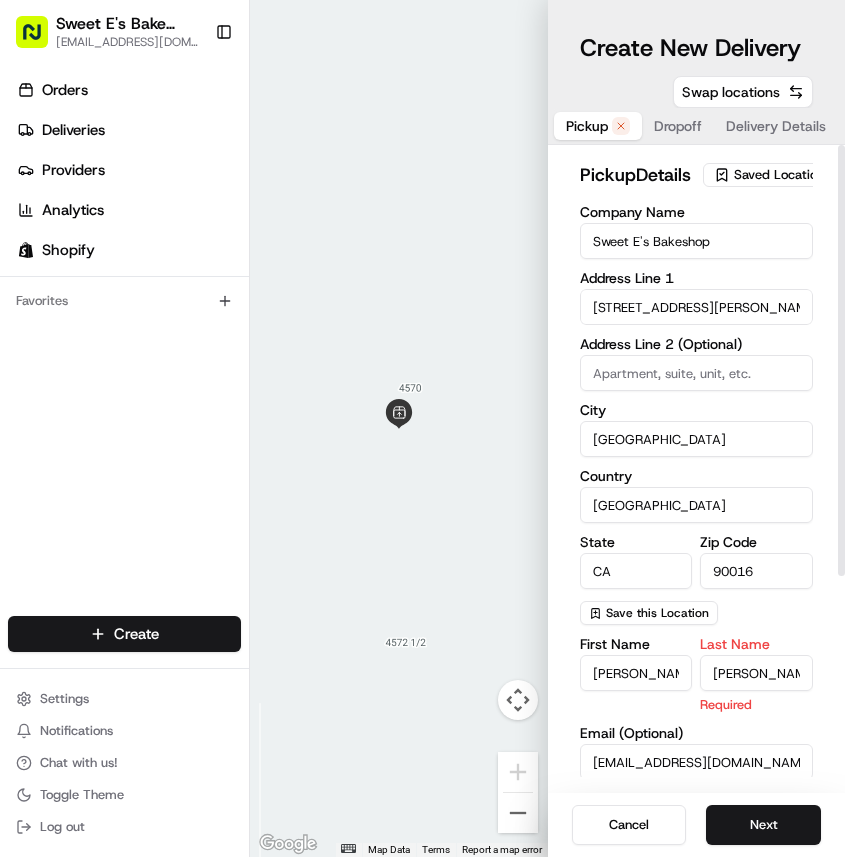 type on "[EMAIL_ADDRESS][DOMAIN_NAME]" 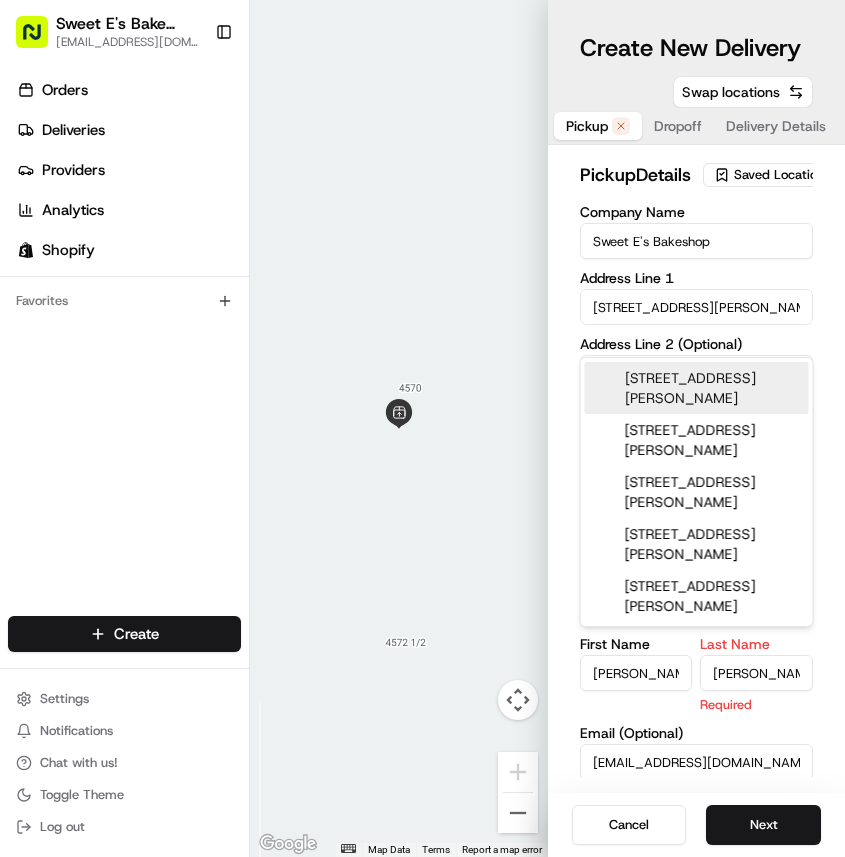 click on "[STREET_ADDRESS][PERSON_NAME]" at bounding box center (697, 388) 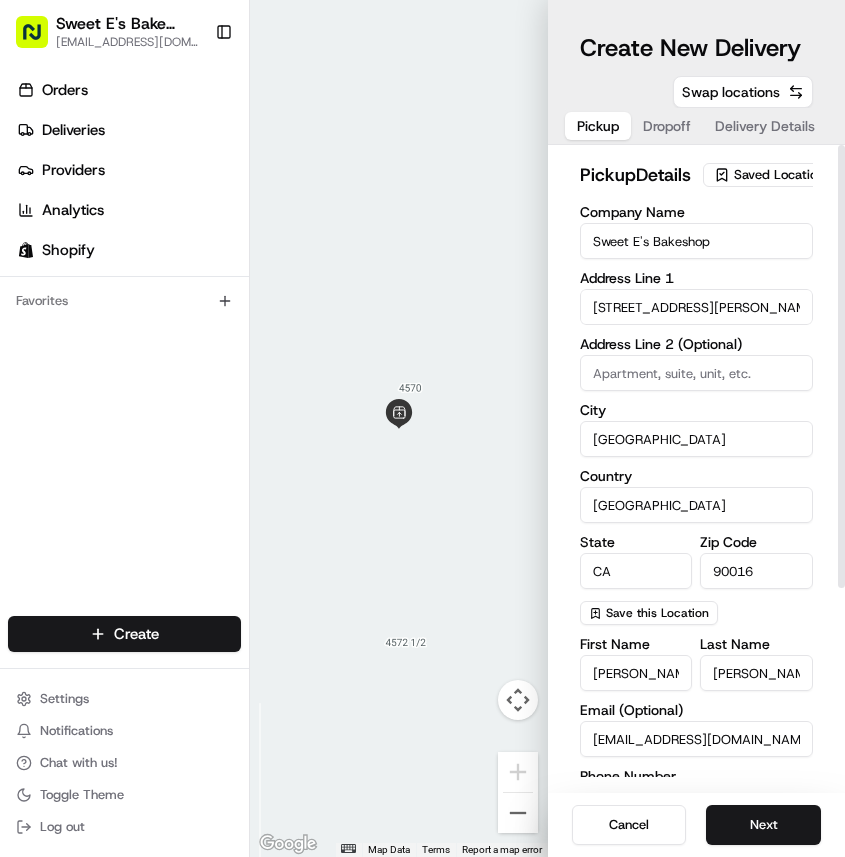 click on "pickup  Details" at bounding box center (635, 175) 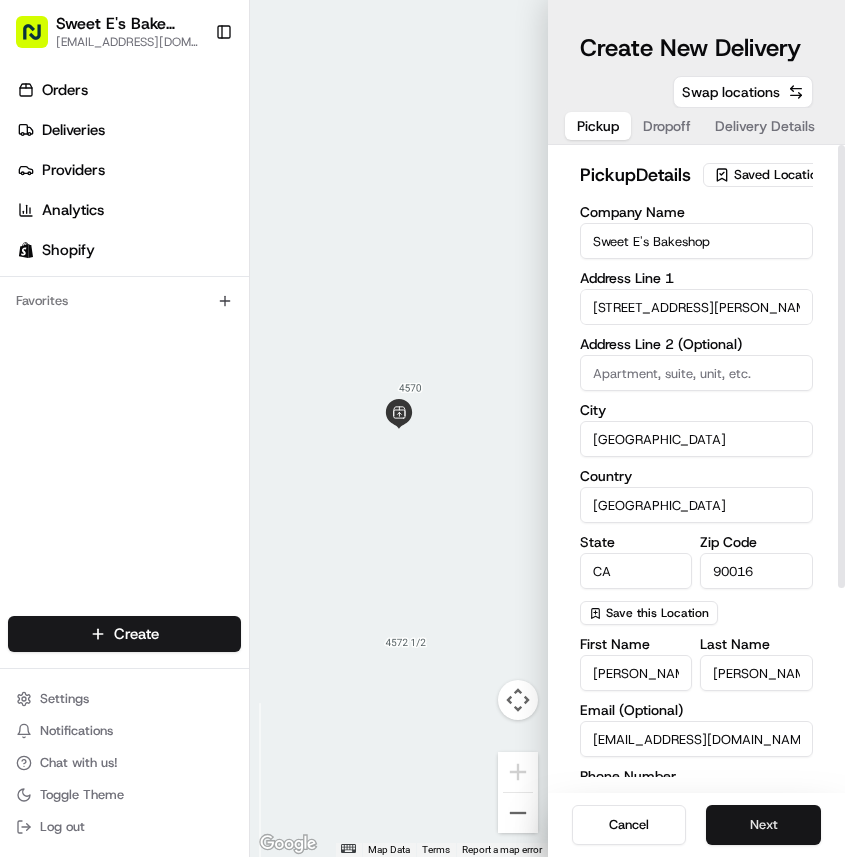 click on "Next" at bounding box center [763, 825] 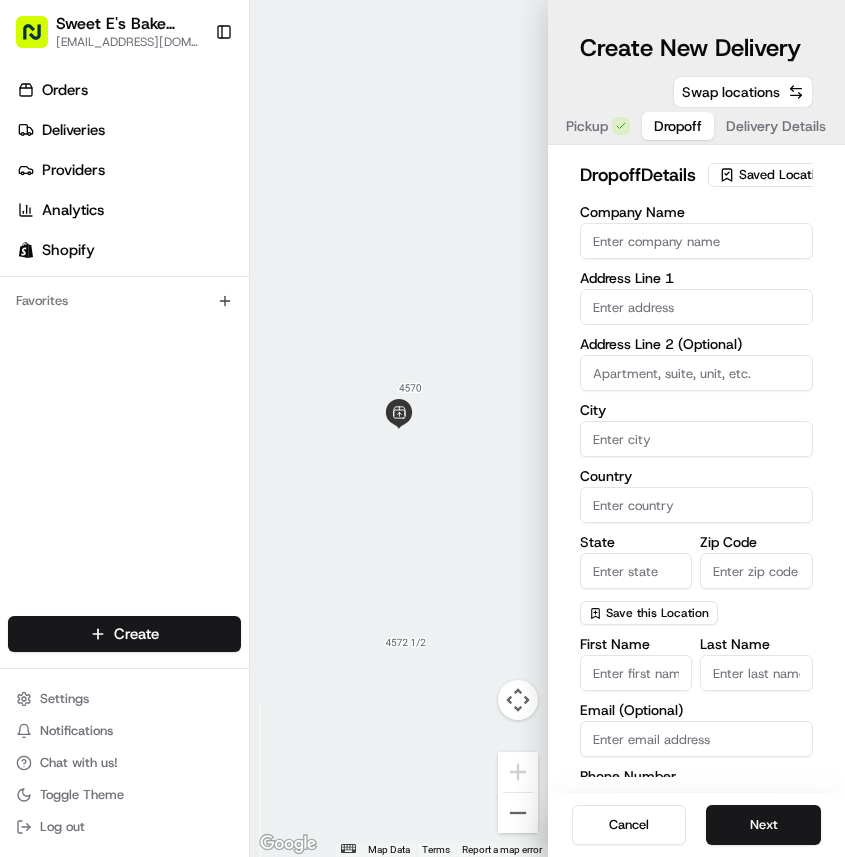 click on "Address Line 1" at bounding box center [697, 298] 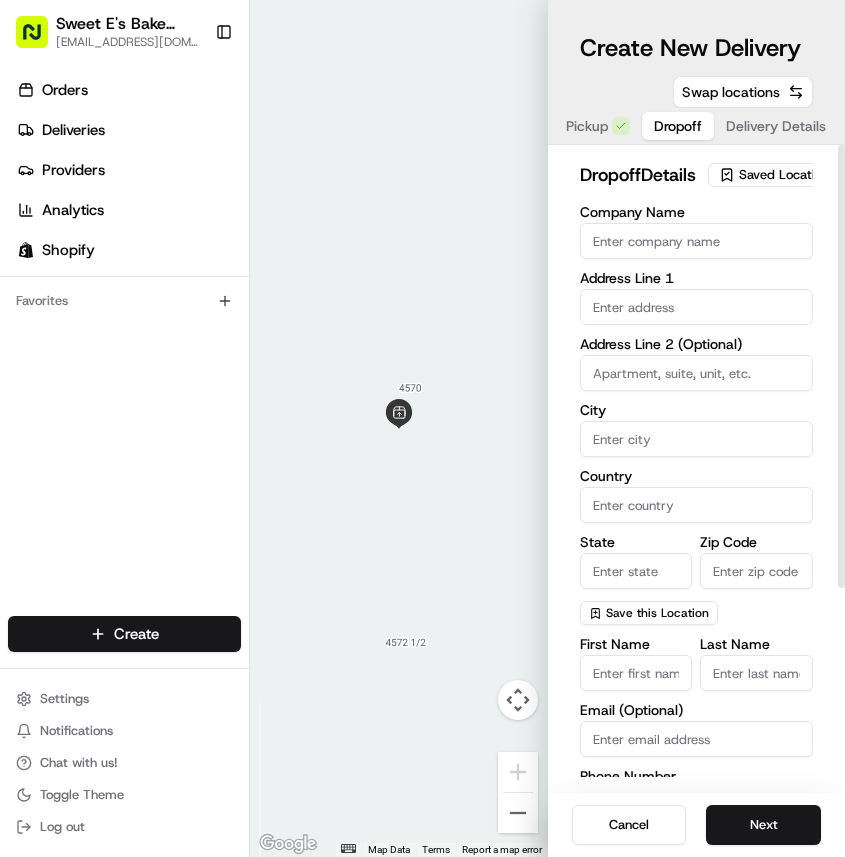click at bounding box center [697, 307] 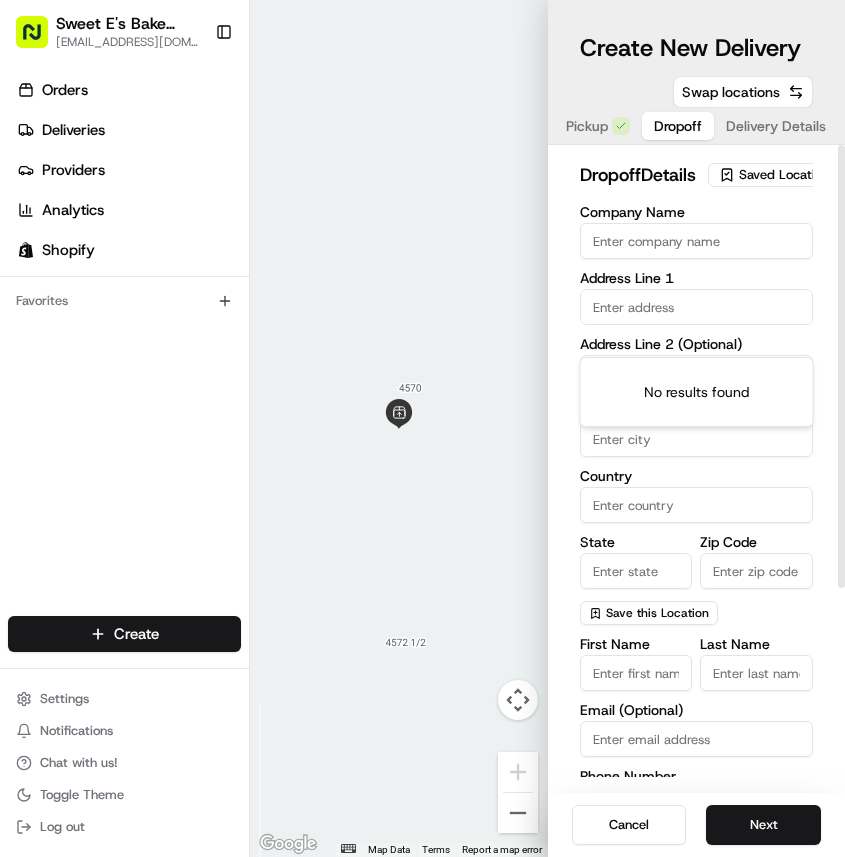 paste on "[STREET_ADDRESS]" 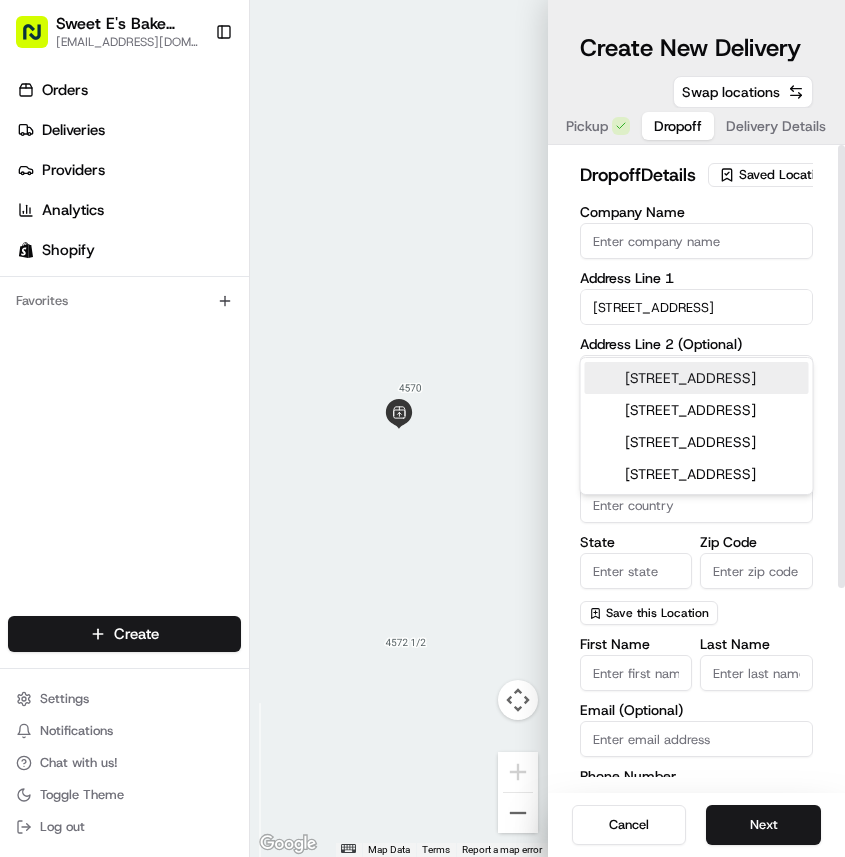 click on "[STREET_ADDRESS]" at bounding box center [697, 378] 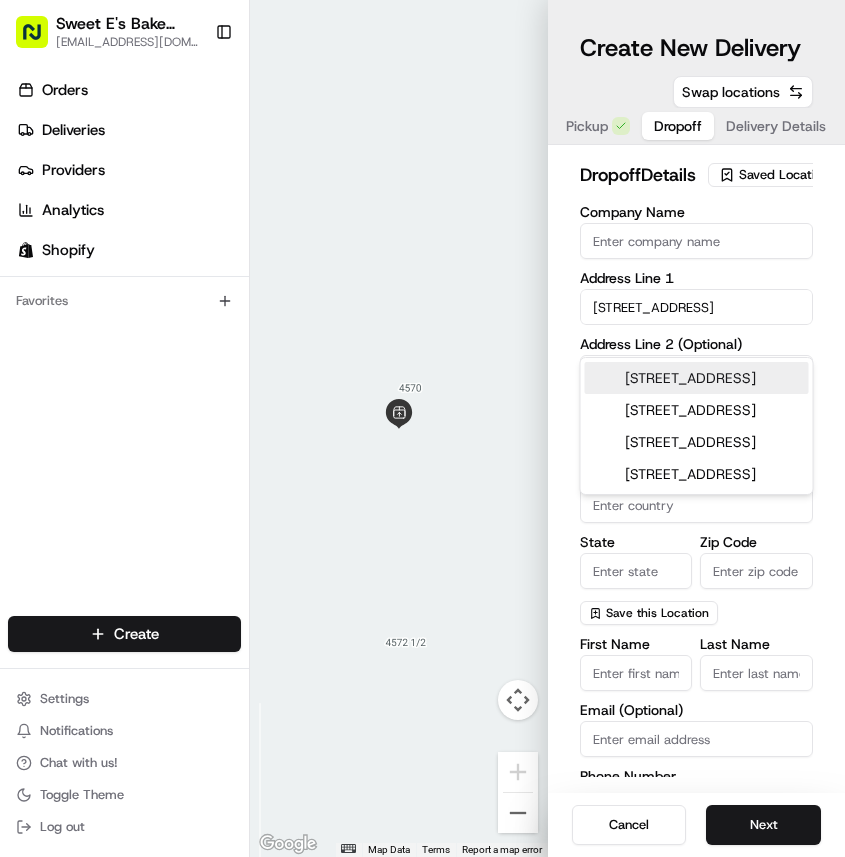 type on "[STREET_ADDRESS]" 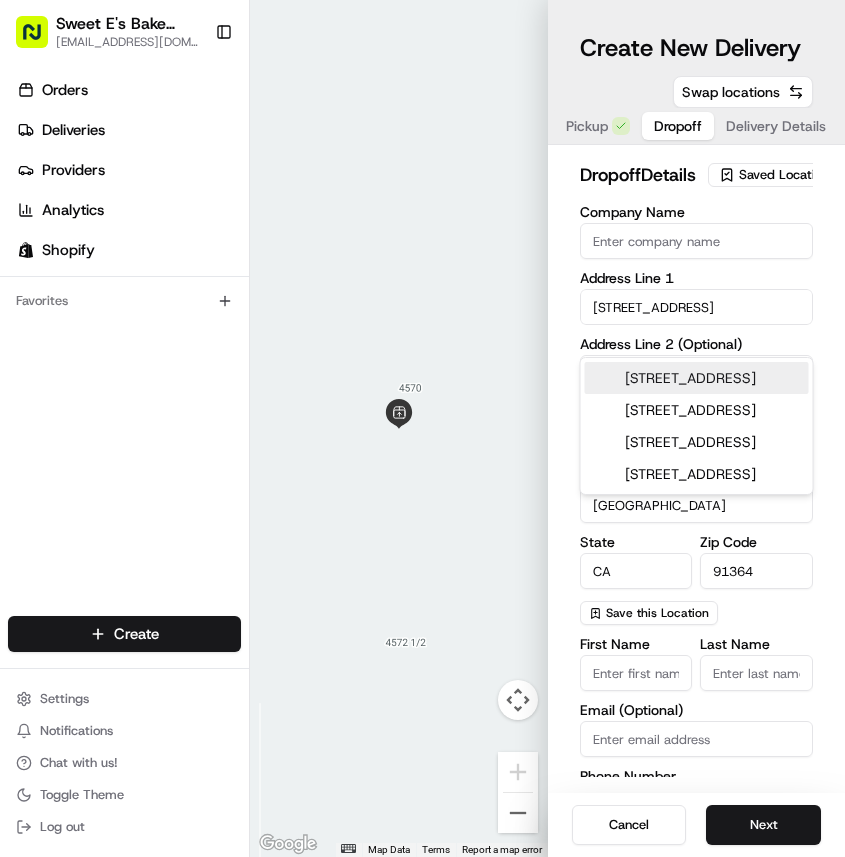 type on "[STREET_ADDRESS]" 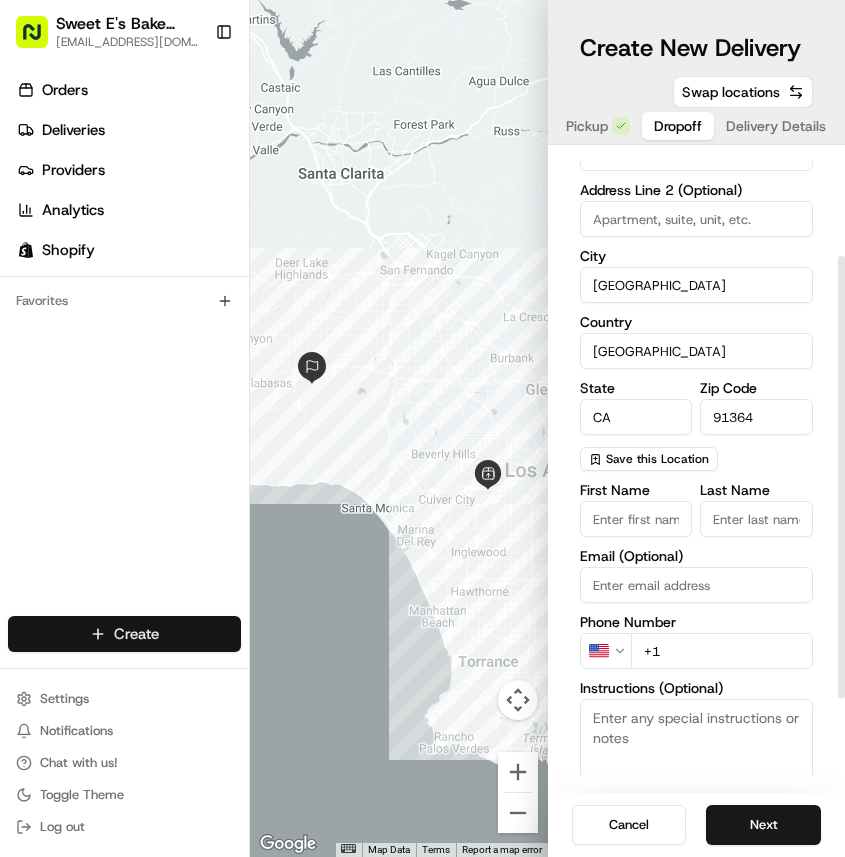 scroll, scrollTop: 152, scrollLeft: 0, axis: vertical 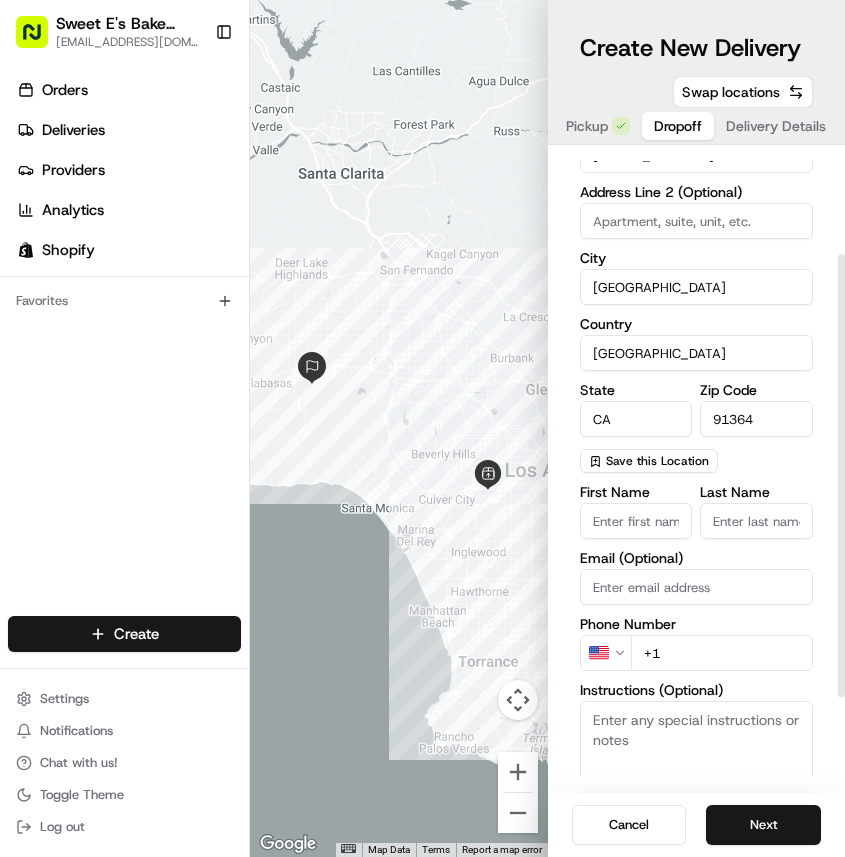 click on "First Name" at bounding box center [636, 521] 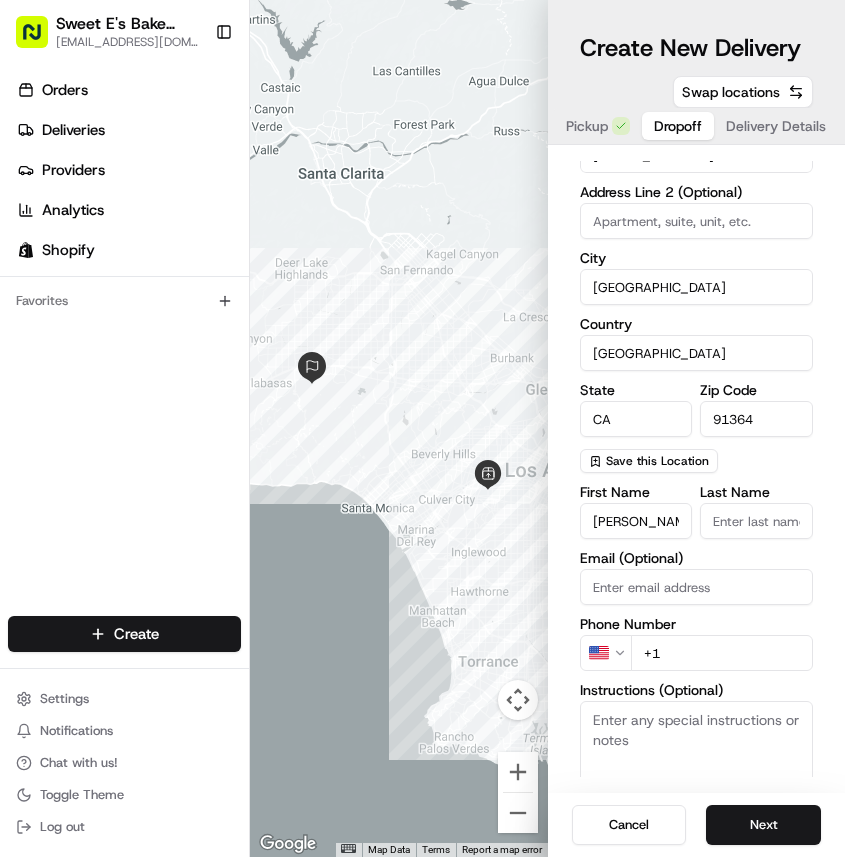 type on "[PERSON_NAME]" 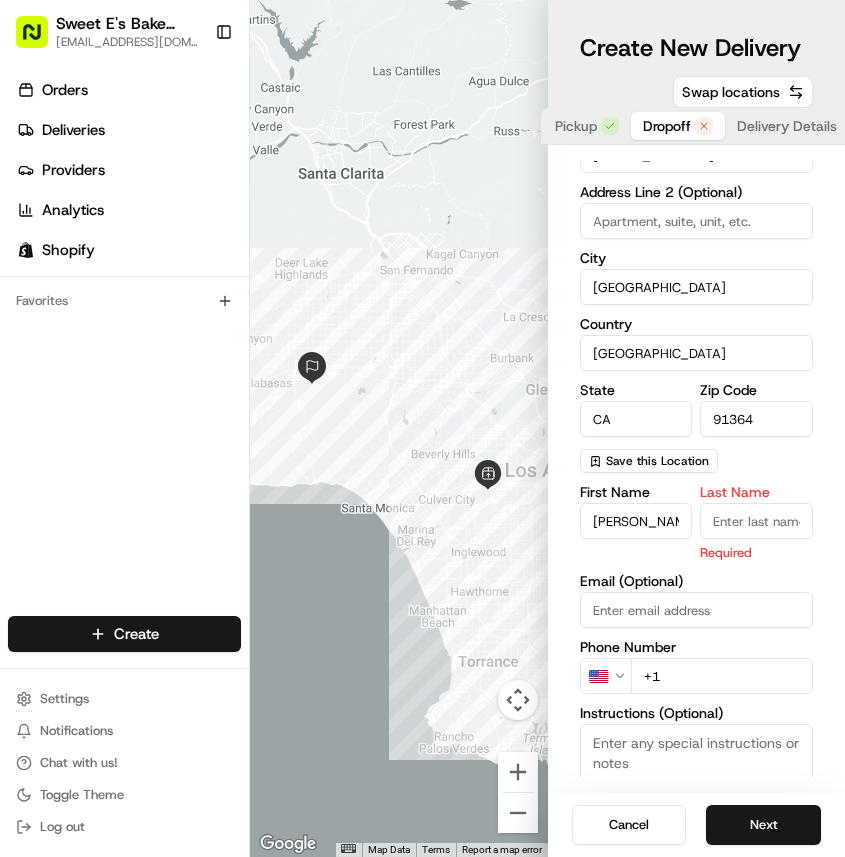 drag, startPoint x: 767, startPoint y: 554, endPoint x: 733, endPoint y: 567, distance: 36.40055 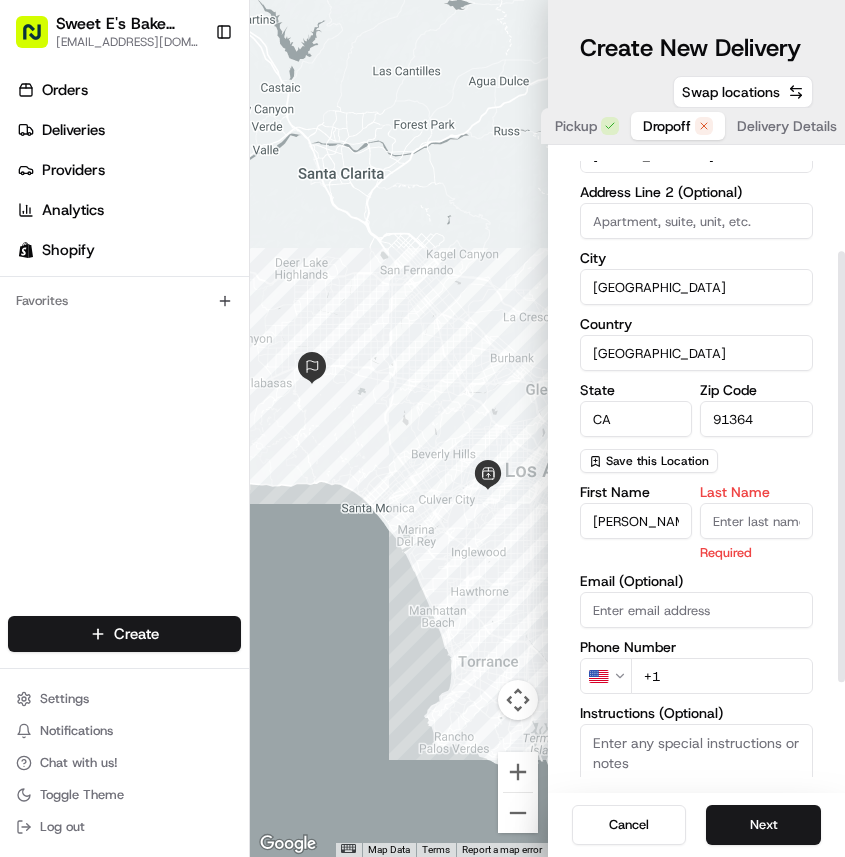 paste on "[PERSON_NAME]" 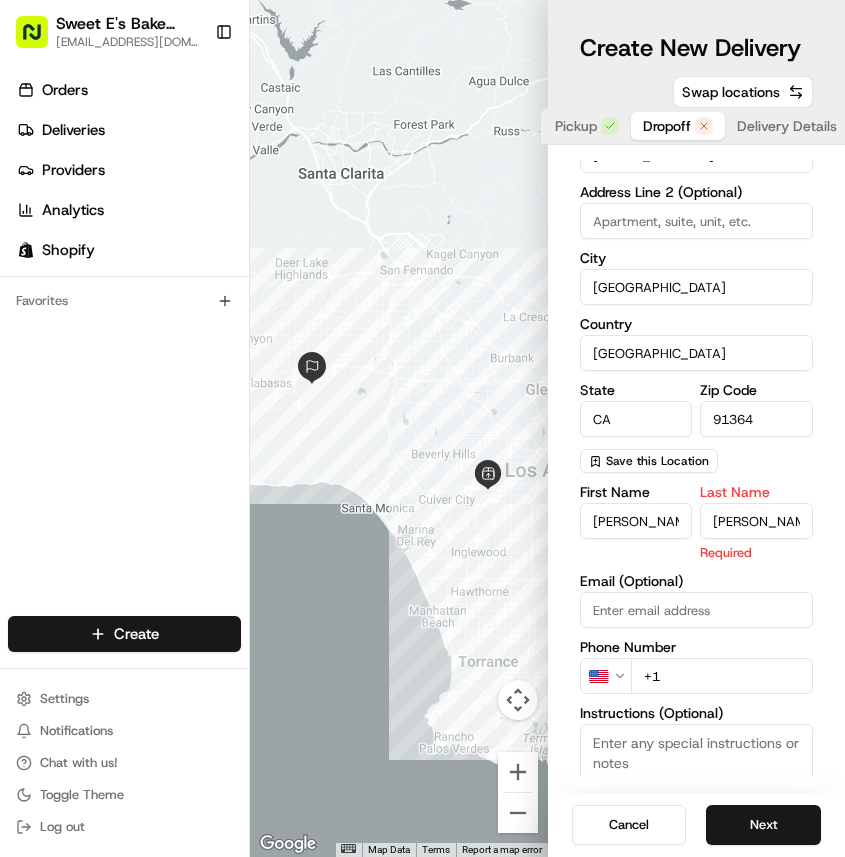 type on "[PERSON_NAME]" 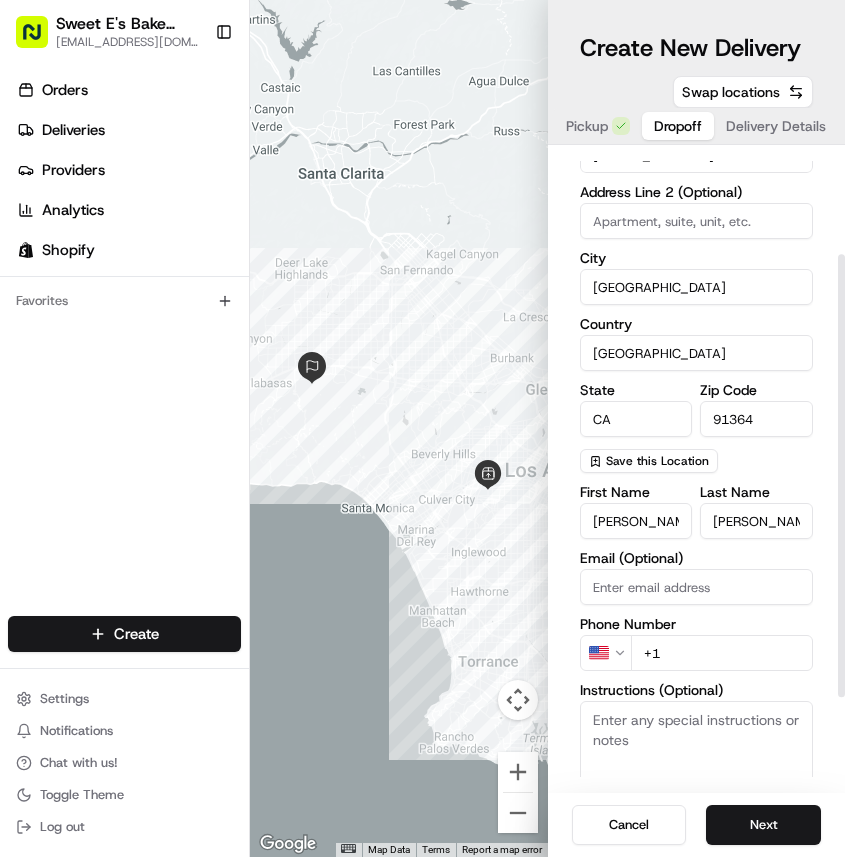 click on "+1" at bounding box center (722, 653) 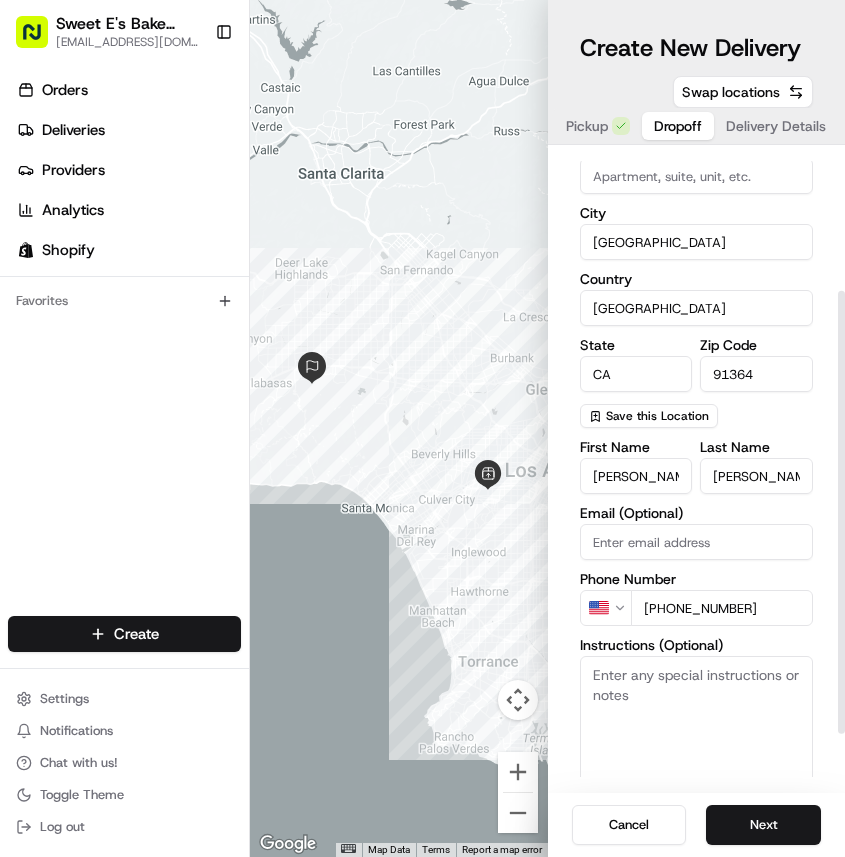 scroll, scrollTop: 203, scrollLeft: 0, axis: vertical 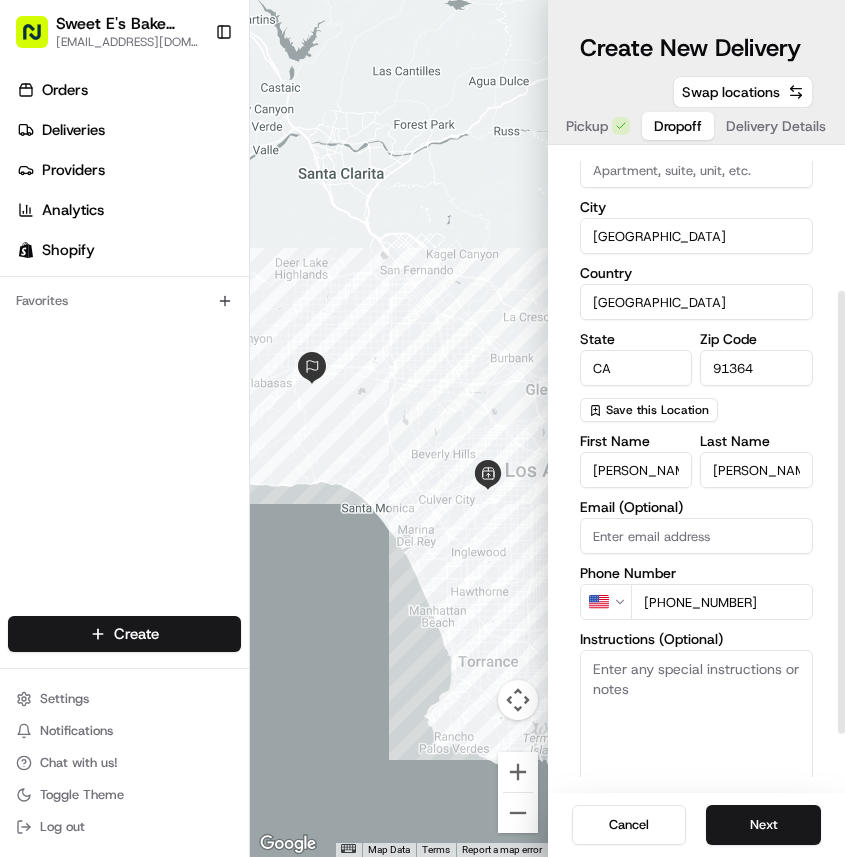 type on "[PHONE_NUMBER]" 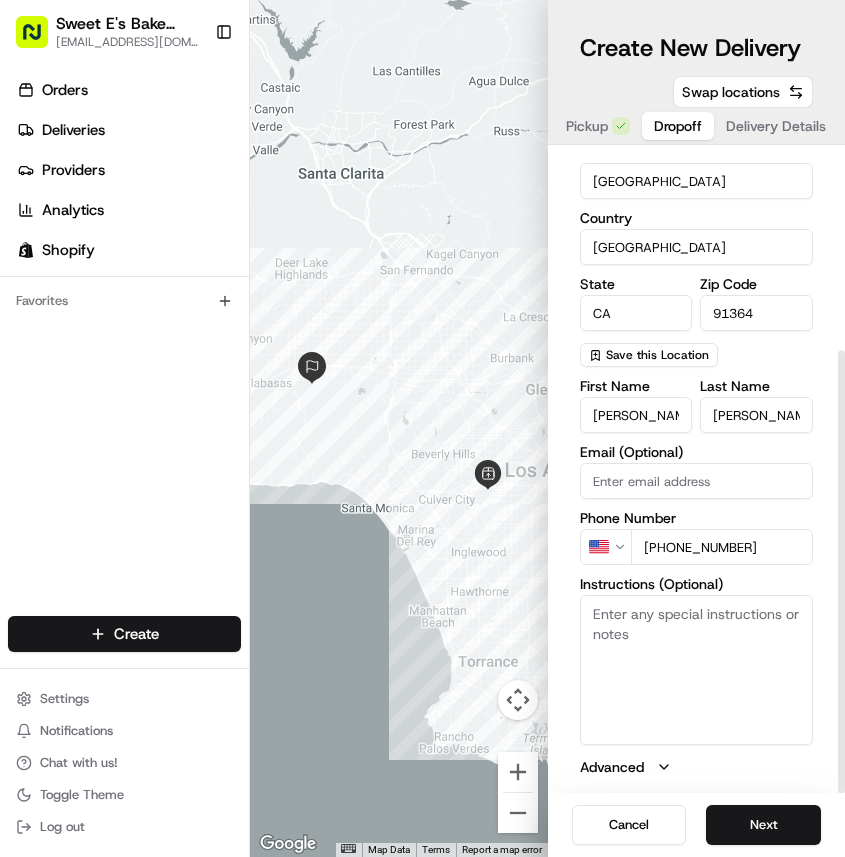 scroll, scrollTop: 286, scrollLeft: 0, axis: vertical 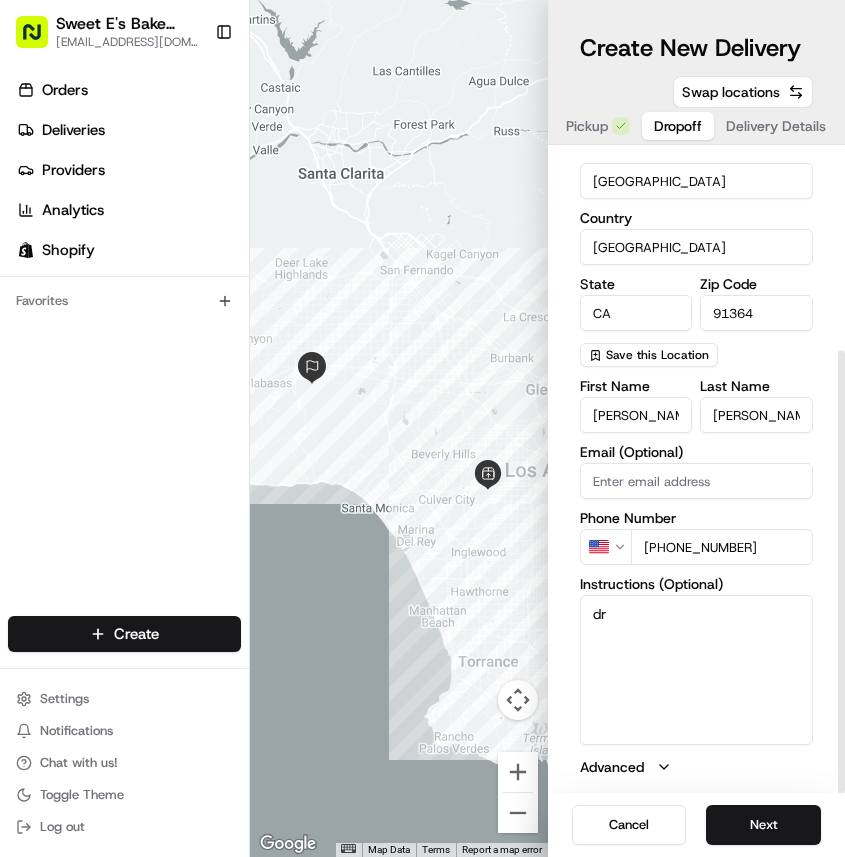 type on "d" 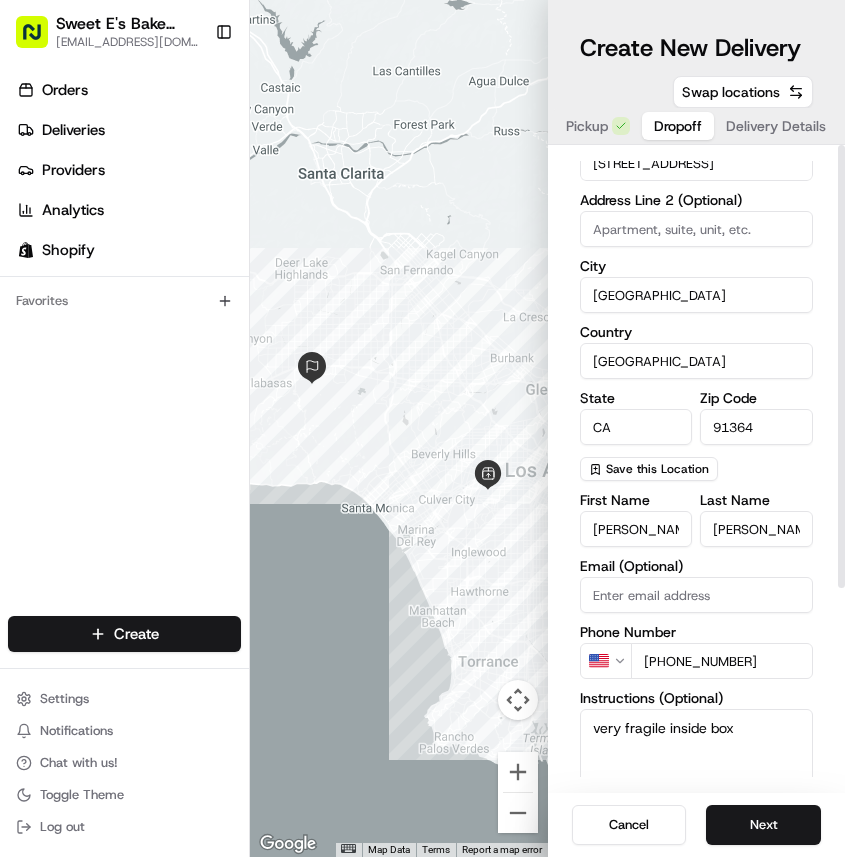 scroll, scrollTop: 286, scrollLeft: 0, axis: vertical 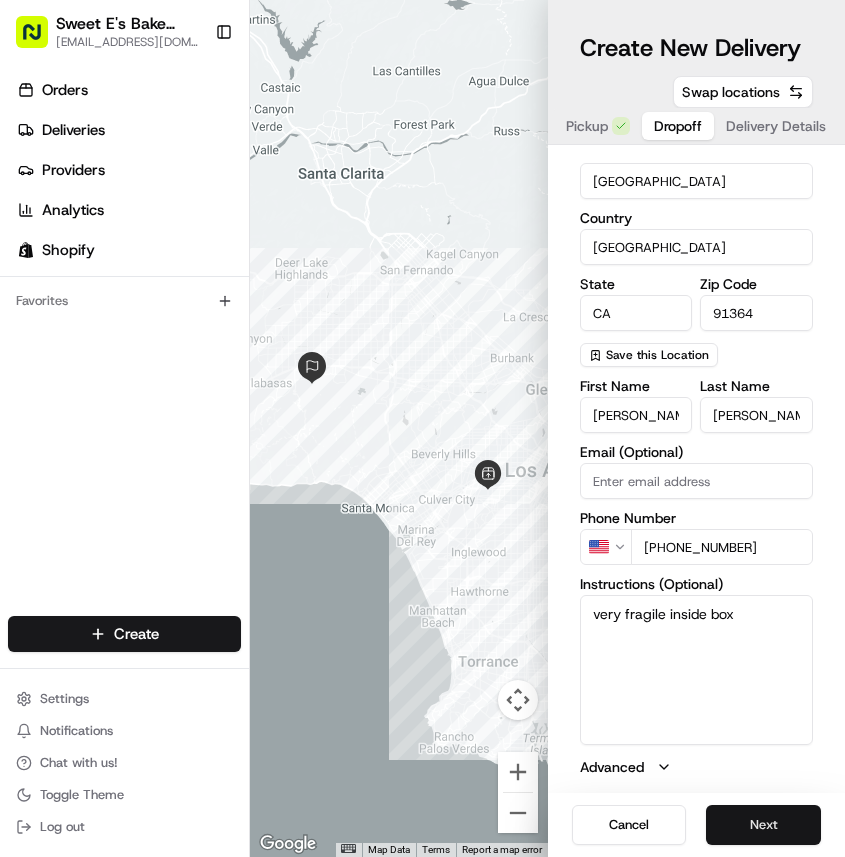 type on "very fragile inside box" 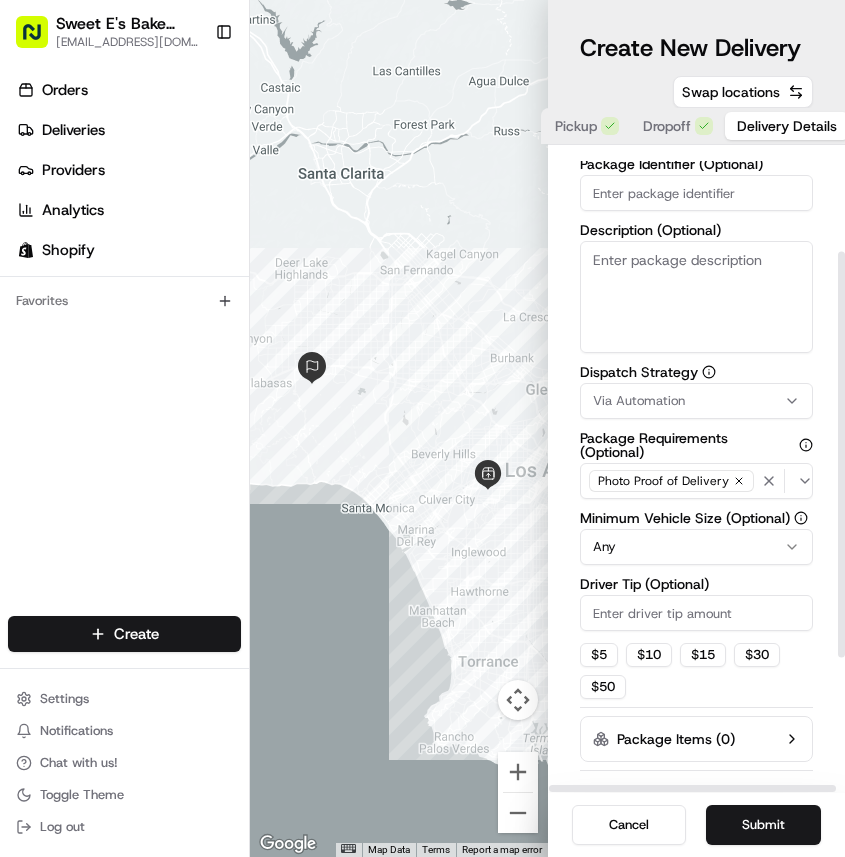 scroll, scrollTop: 0, scrollLeft: 0, axis: both 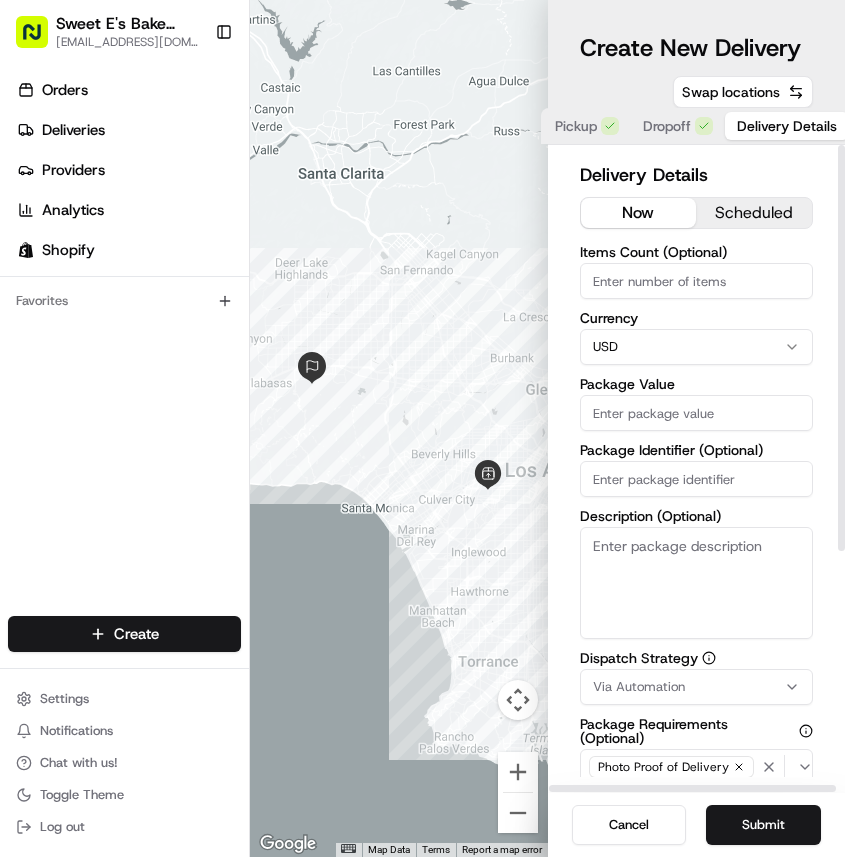 click on "Package Value" at bounding box center (697, 413) 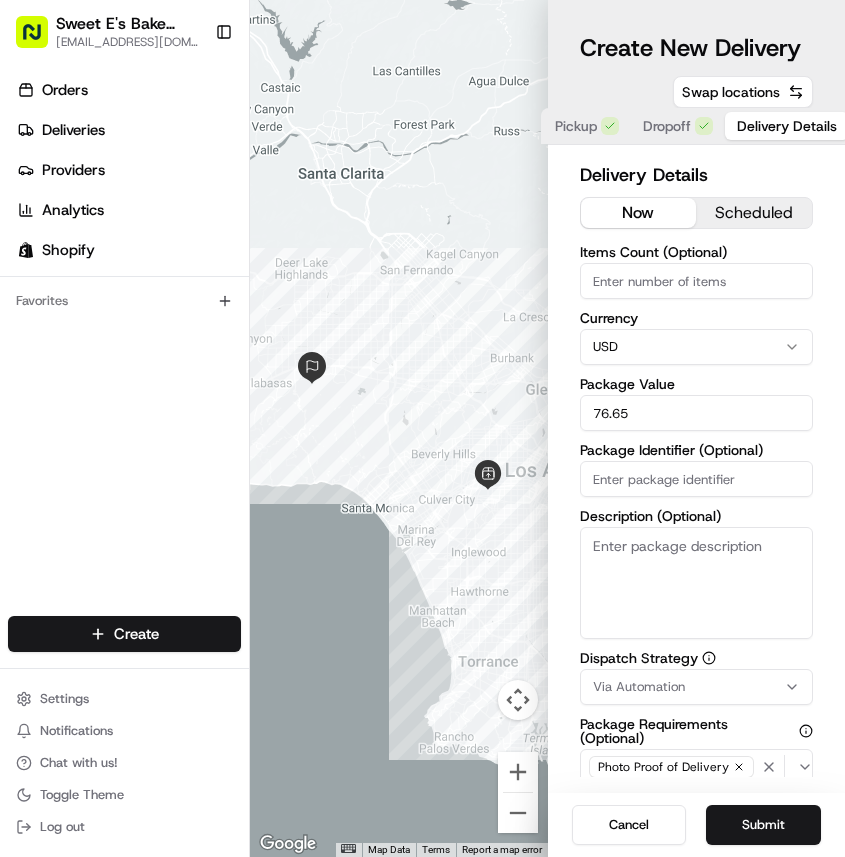 type on "76.65" 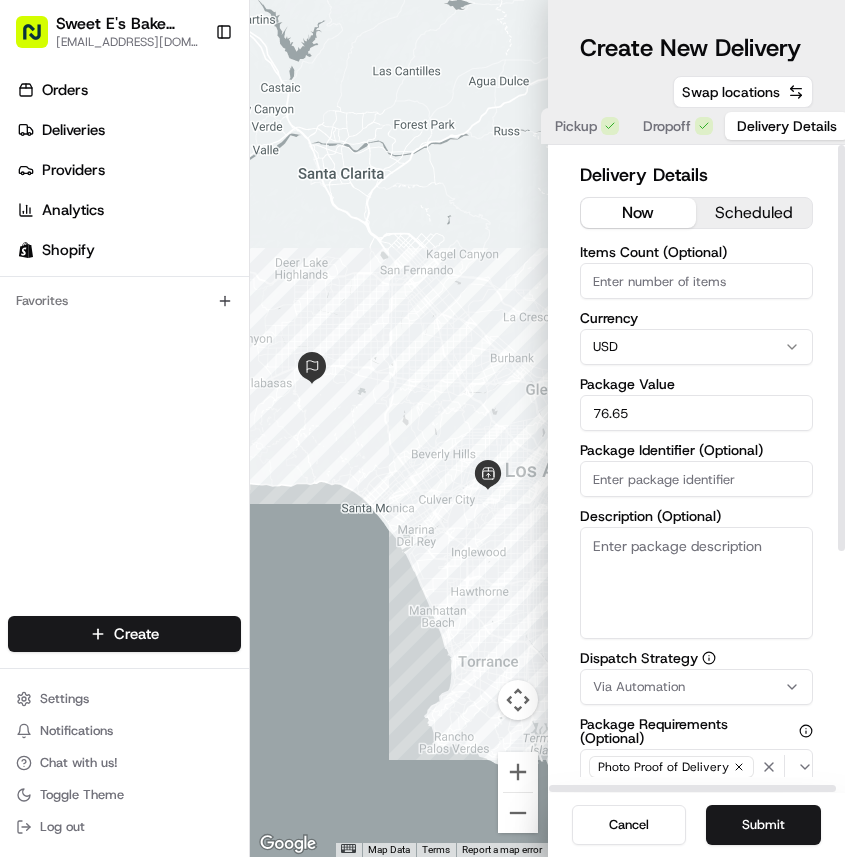 paste on "77362" 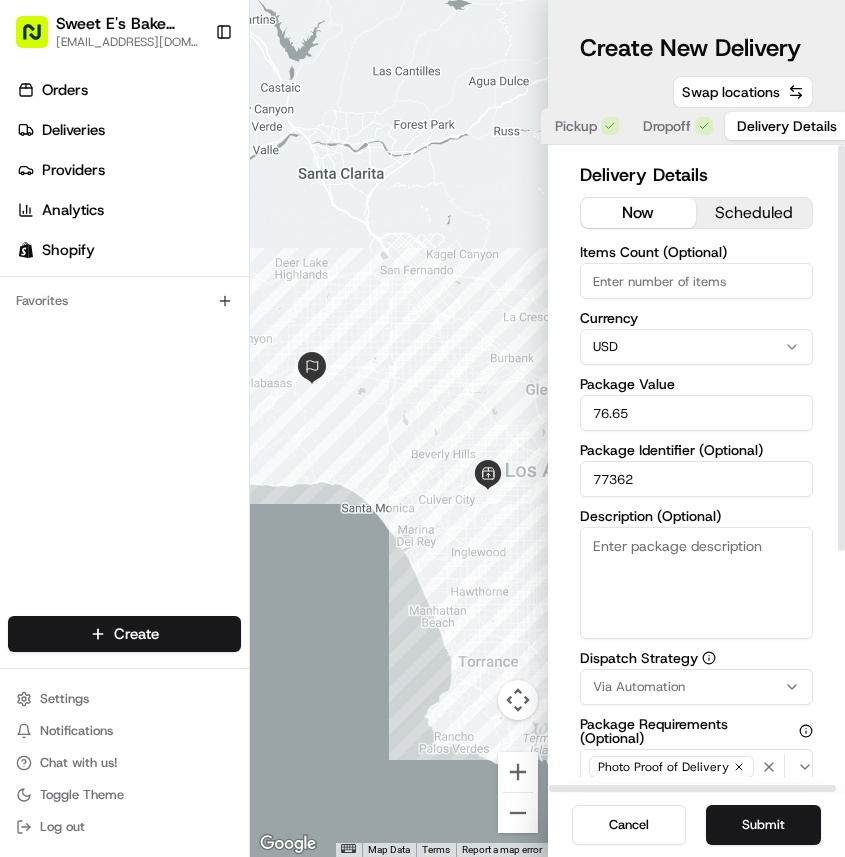 type on "77362" 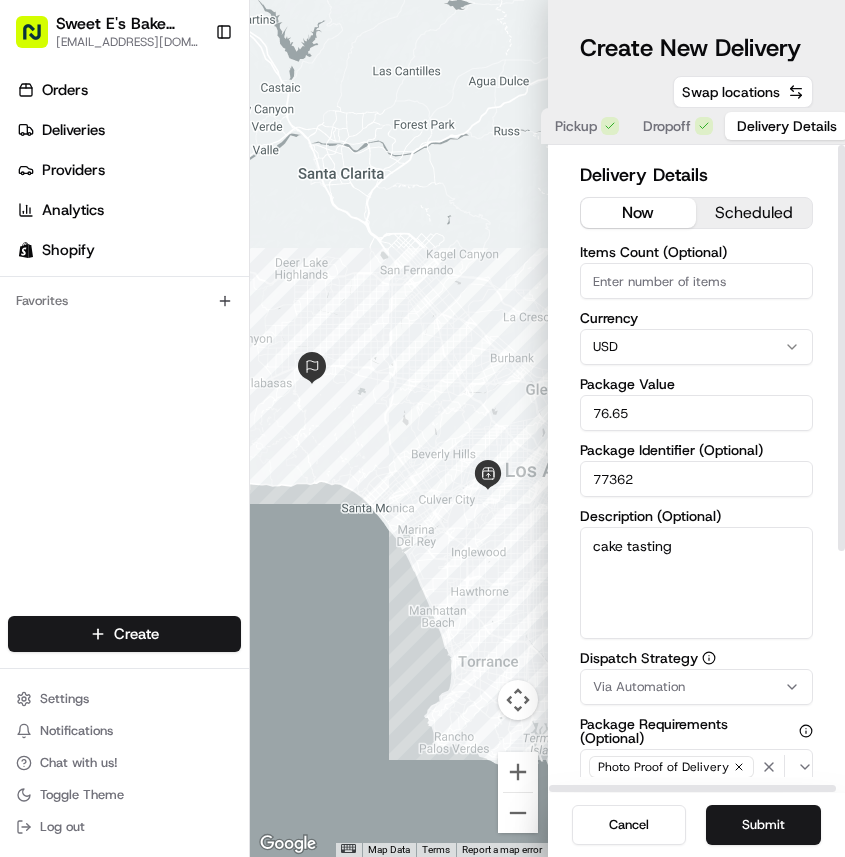 type on "cake tasting" 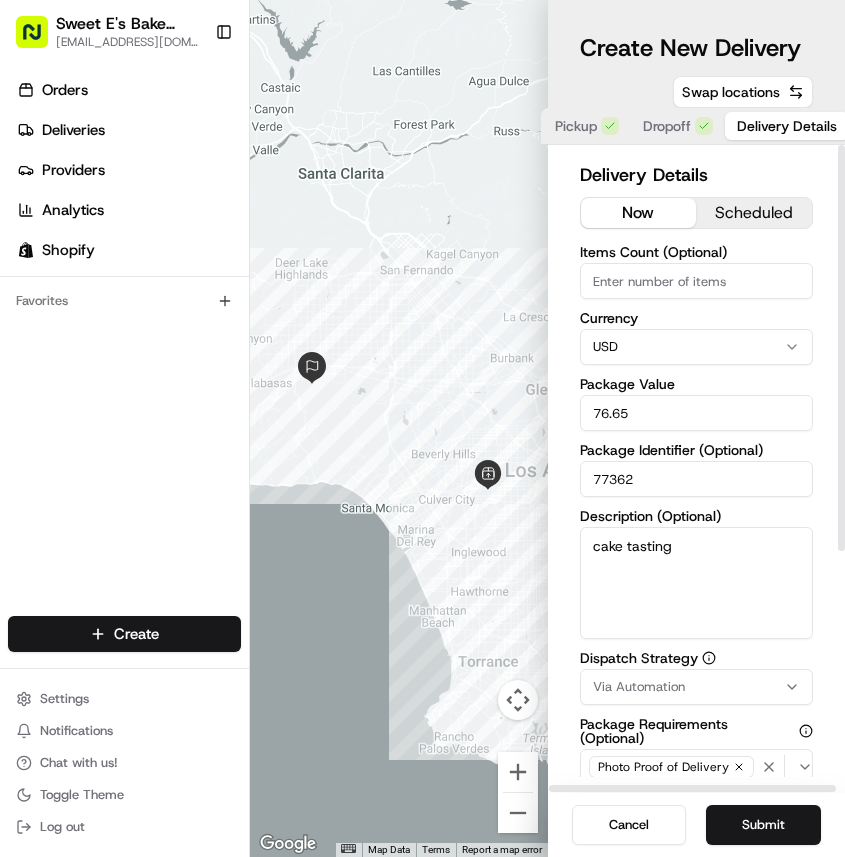 drag, startPoint x: 725, startPoint y: 704, endPoint x: 735, endPoint y: 688, distance: 18.867962 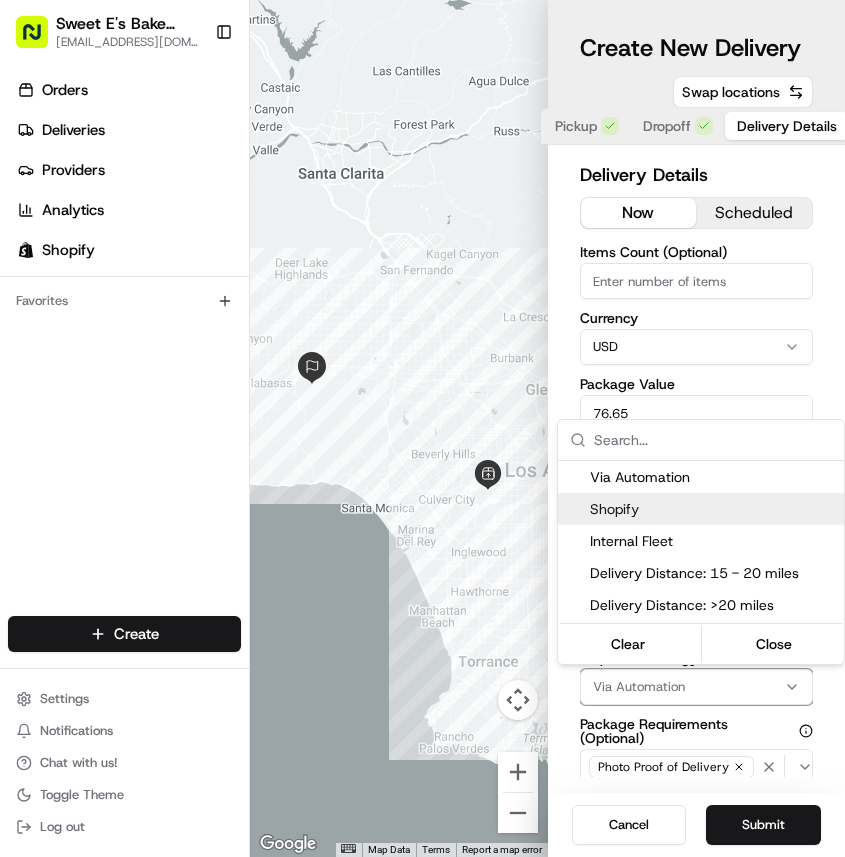 click on "Shopify" at bounding box center [713, 509] 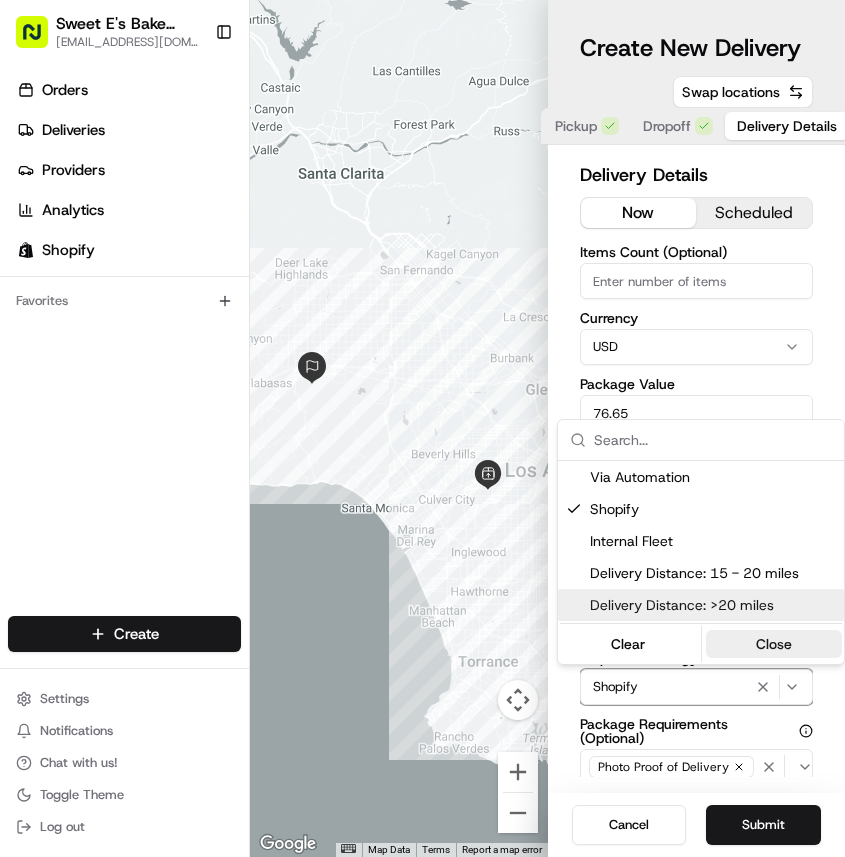 click on "Close" at bounding box center (774, 644) 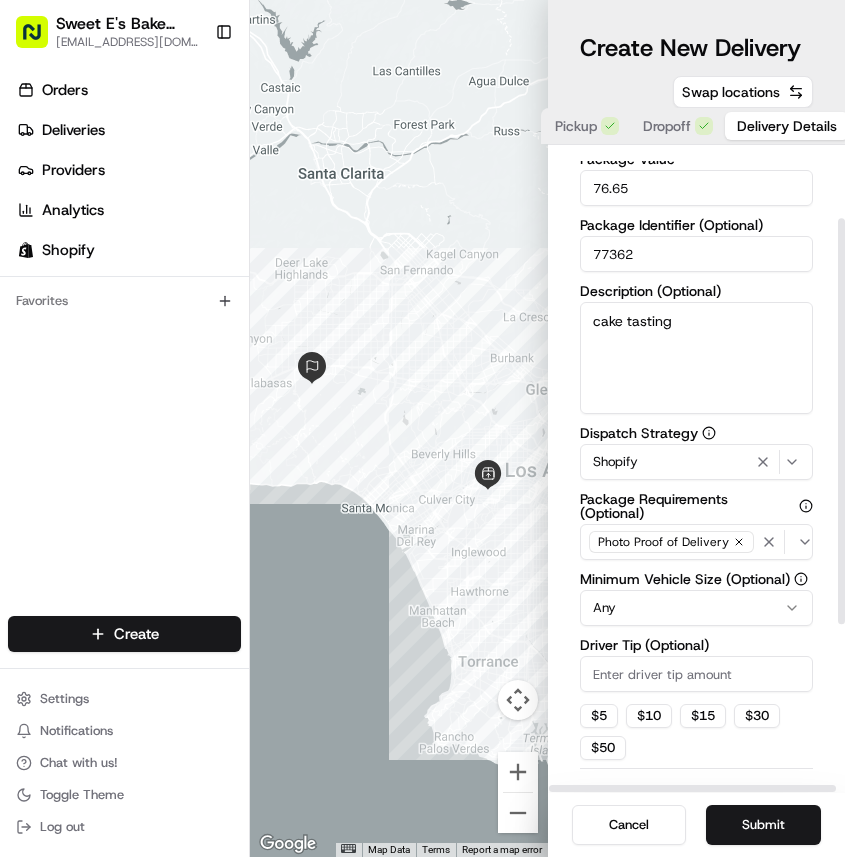 scroll, scrollTop: 242, scrollLeft: 0, axis: vertical 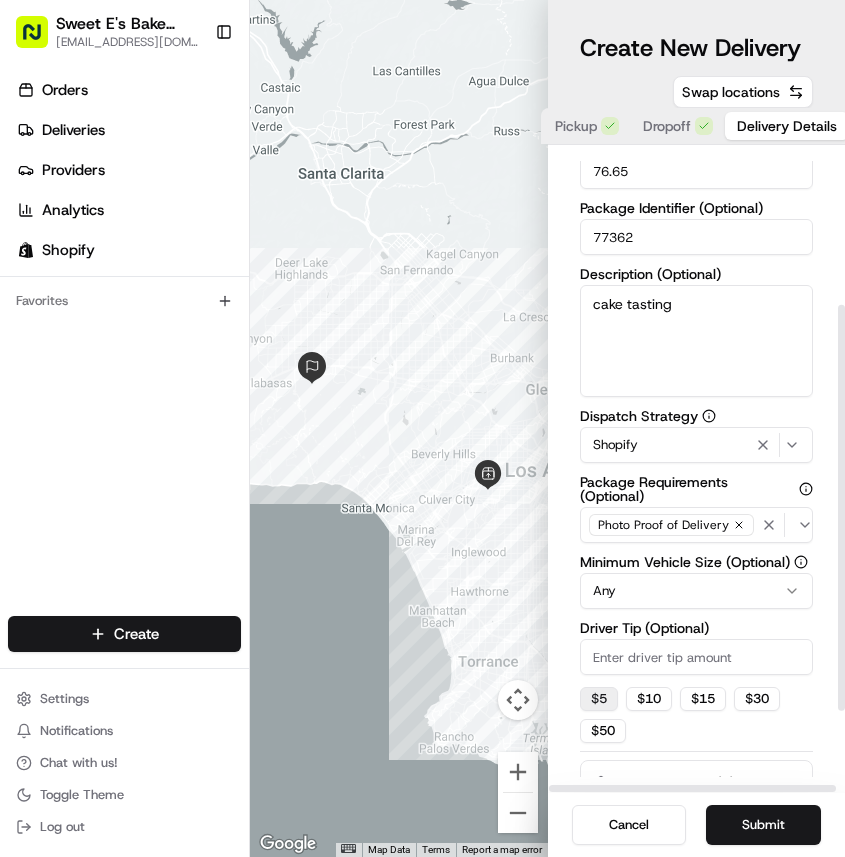click on "$ 5" at bounding box center (599, 699) 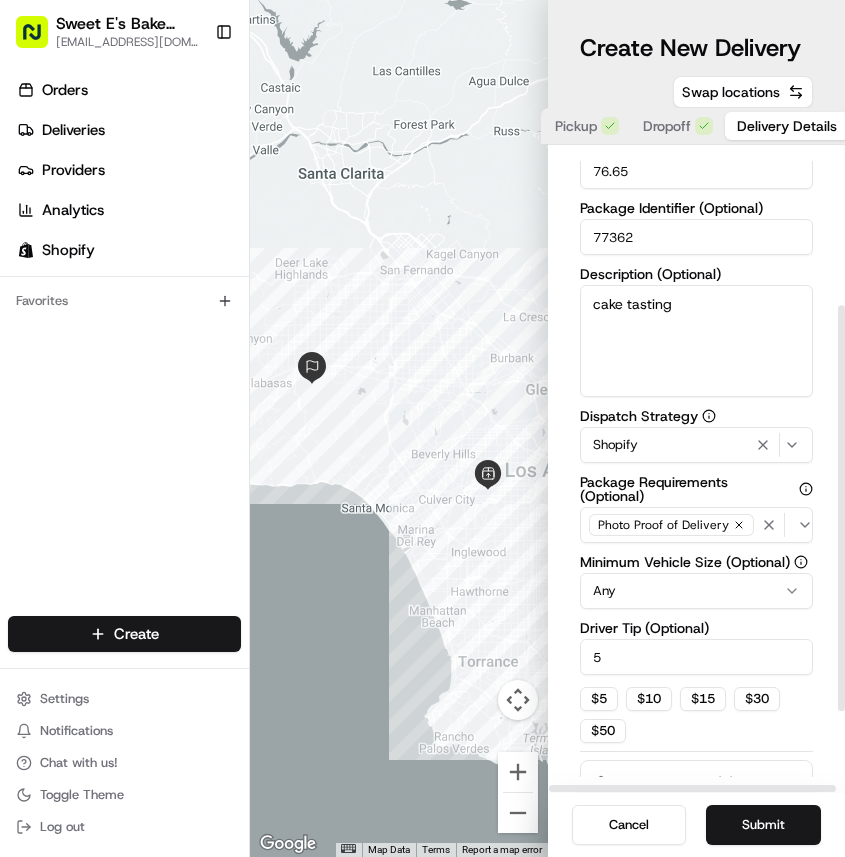 scroll, scrollTop: 366, scrollLeft: 0, axis: vertical 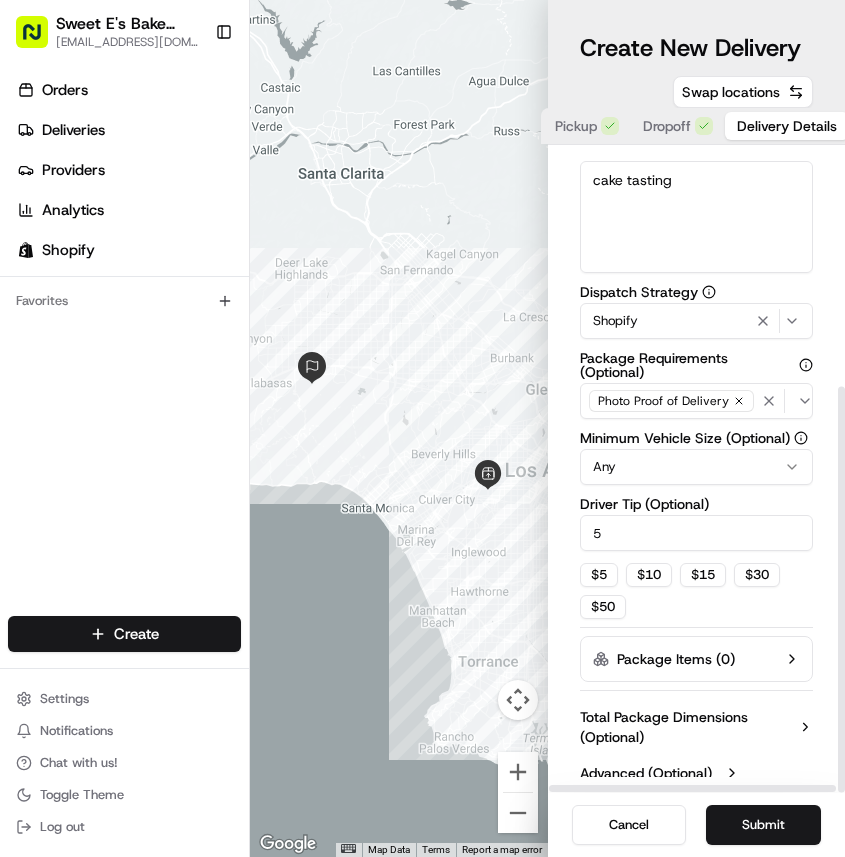 click on "5" at bounding box center (697, 533) 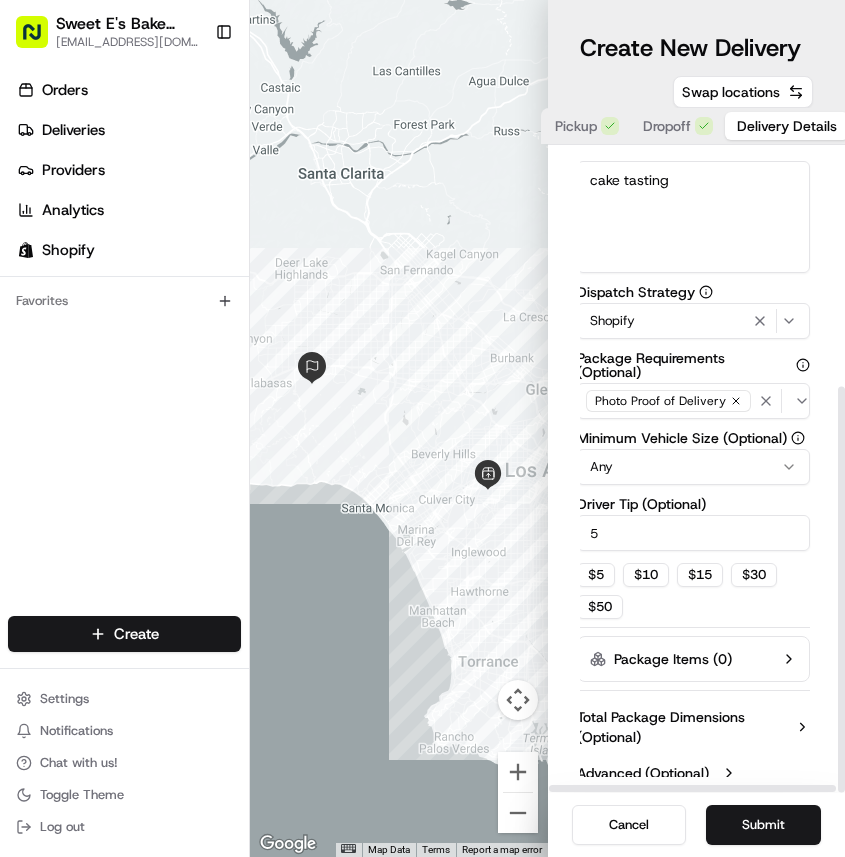 click on "Driver Tip (Optional)" at bounding box center [694, 504] 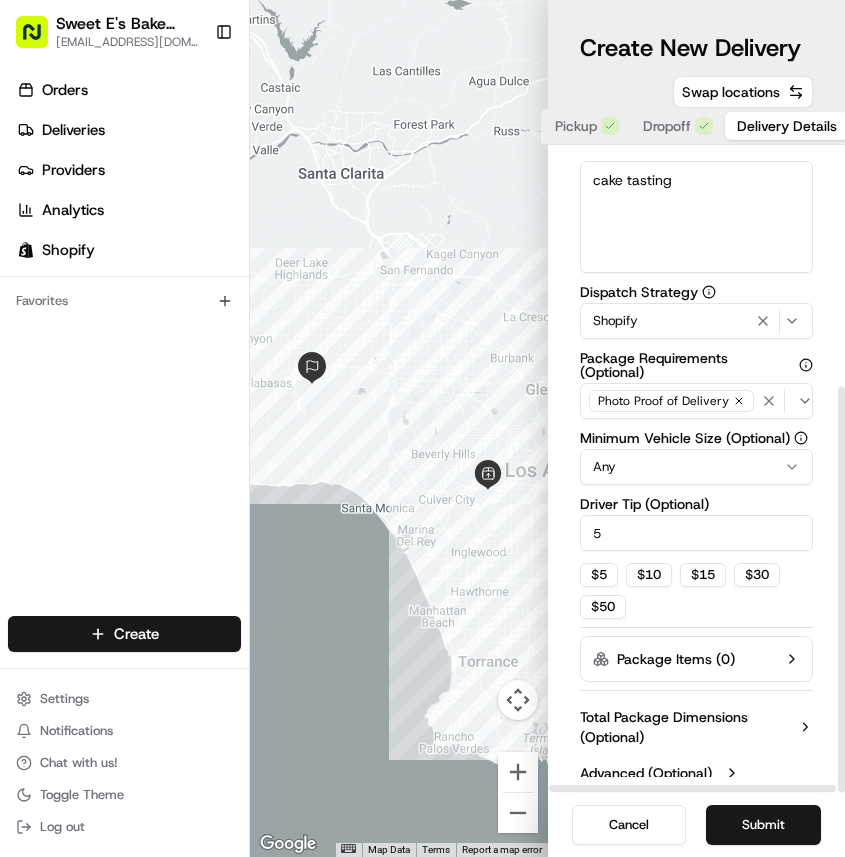 scroll, scrollTop: 366, scrollLeft: 3, axis: both 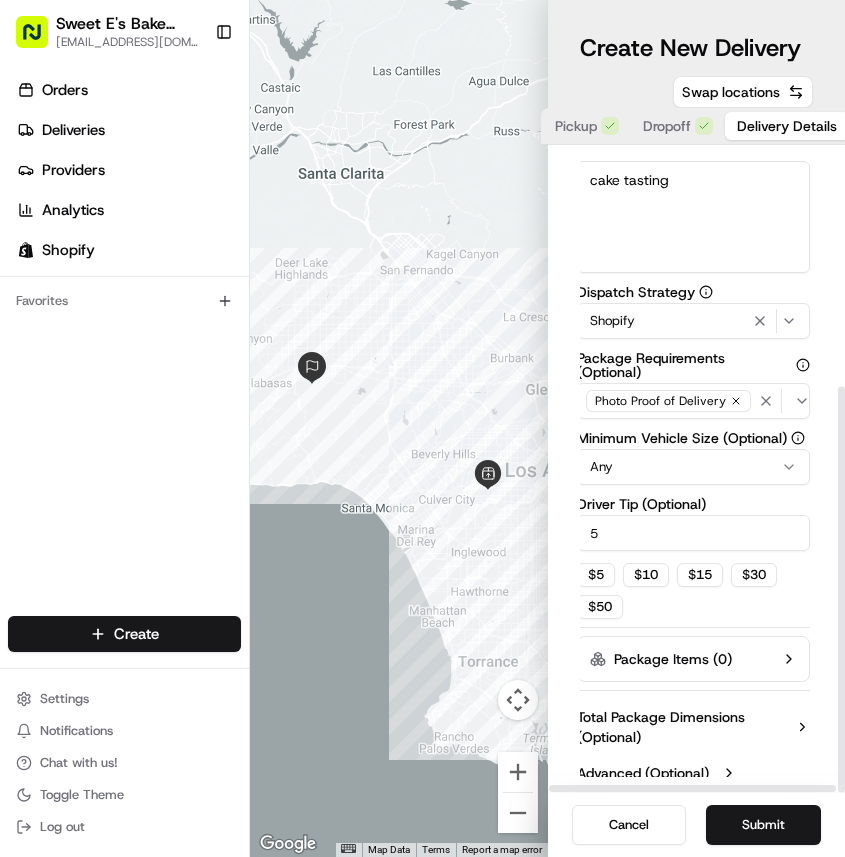 click on "Sweet E's Bake Shop [EMAIL_ADDRESS][DOMAIN_NAME] Toggle Sidebar Orders Deliveries Providers Analytics Shopify Favorites Main Menu Members & Organization Organization Users Roles Preferences Customization Tracking Orchestration Automations Dispatch Strategy Locations Pickup Locations Dropoff Locations Billing Billing Refund Requests Integrations Notification Triggers Webhooks API Keys Request Logs Create Settings Notifications Chat with us! Toggle Theme Log out ← Move left → Move right ↑ Move up ↓ Move down + Zoom in - Zoom out Home Jump left by 75% End Jump right by 75% Page Up Jump up by 75% Page Down Jump down by 75% Map Data Map data ©2025 Google Map data ©2025 Google 10 km  Click to toggle between metric and imperial units Terms Report a map error Create New Delivery Pickup Dropoff Delivery Details Swap locations Delivery Details now scheduled Items Count (Optional) Currency USD Package Value 76.65 Package Identifier (Optional) 77362 Description (Optional) cake tasting Shopify Any 5" at bounding box center [422, 428] 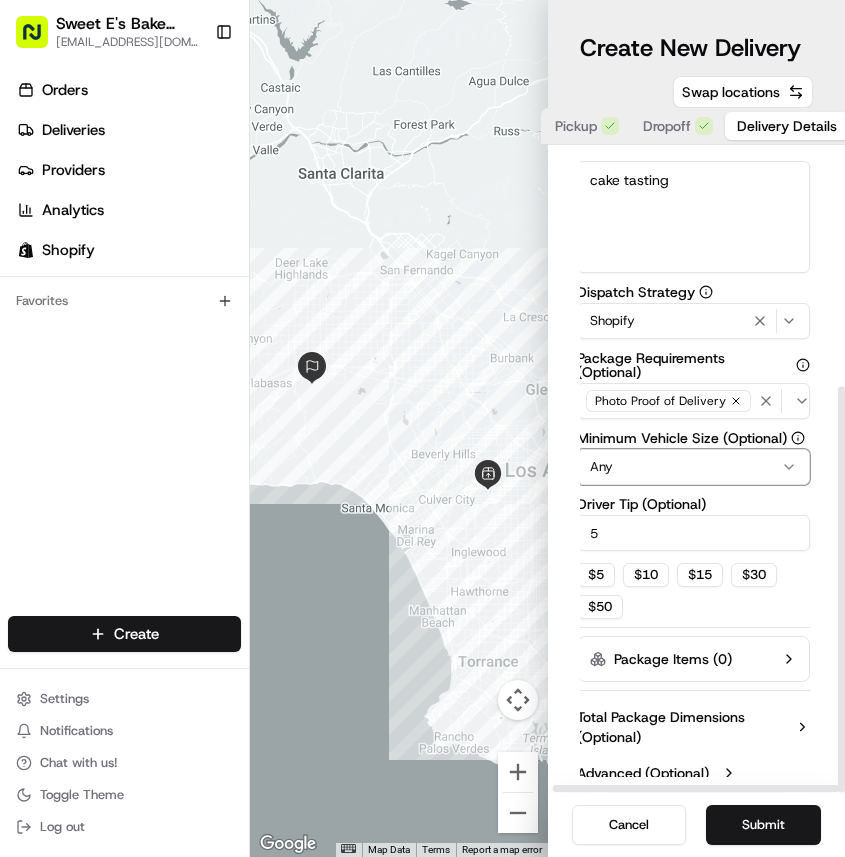 click on "Sweet E's Bake Shop [EMAIL_ADDRESS][DOMAIN_NAME] Toggle Sidebar Orders Deliveries Providers Analytics Shopify Favorites Main Menu Members & Organization Organization Users Roles Preferences Customization Tracking Orchestration Automations Dispatch Strategy Locations Pickup Locations Dropoff Locations Billing Billing Refund Requests Integrations Notification Triggers Webhooks API Keys Request Logs Create Settings Notifications Chat with us! Toggle Theme Log out ← Move left → Move right ↑ Move up ↓ Move down + Zoom in - Zoom out Home Jump left by 75% End Jump right by 75% Page Up Jump up by 75% Page Down Jump down by 75% Map Data Map data ©2025 Google Map data ©2025 Google 10 km  Click to toggle between metric and imperial units Terms Report a map error Create New Delivery Pickup Dropoff Delivery Details Swap locations Delivery Details now scheduled Items Count (Optional) Currency USD Package Value 76.65 Package Identifier (Optional) 77362 Description (Optional) cake tasting Shopify Any 5" at bounding box center (422, 428) 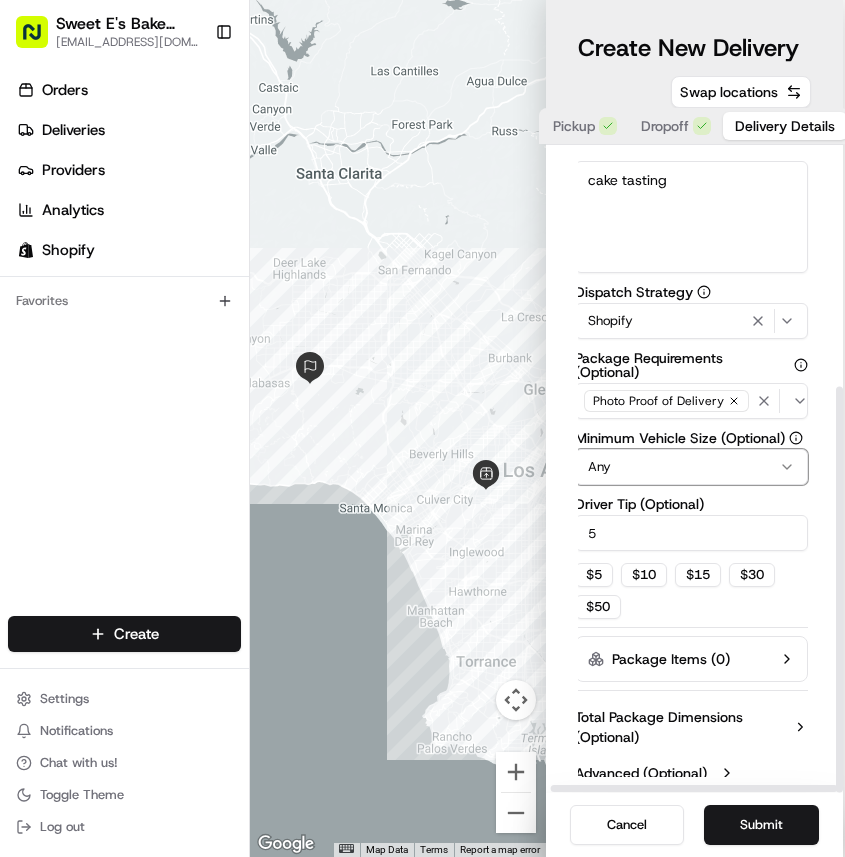 scroll, scrollTop: 365, scrollLeft: 3, axis: both 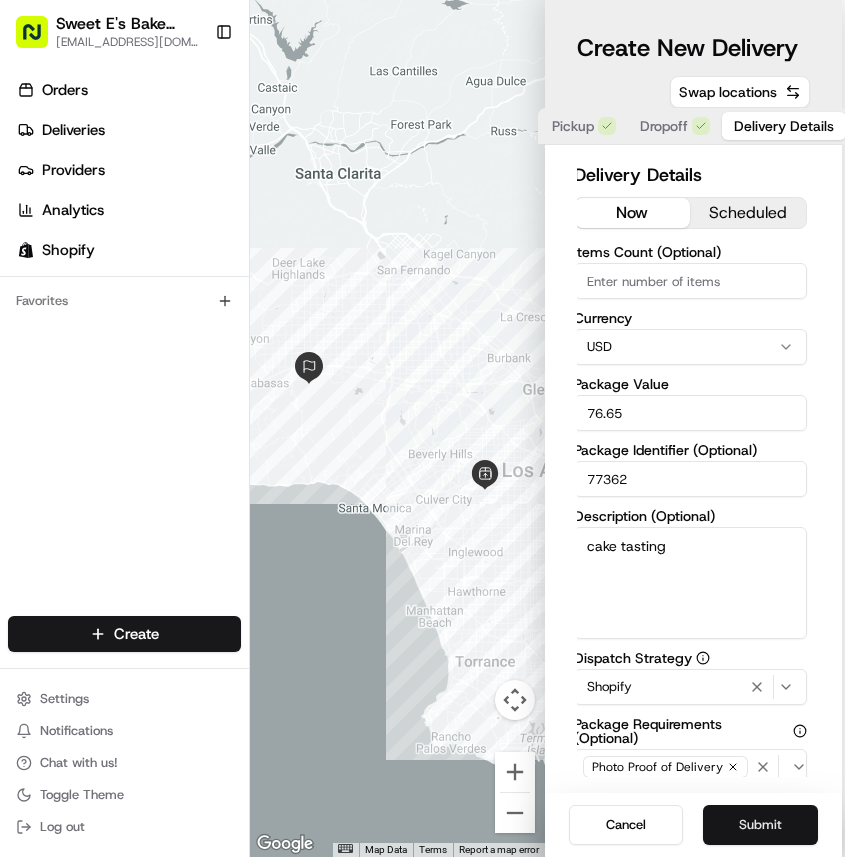 click on "Submit" at bounding box center [760, 825] 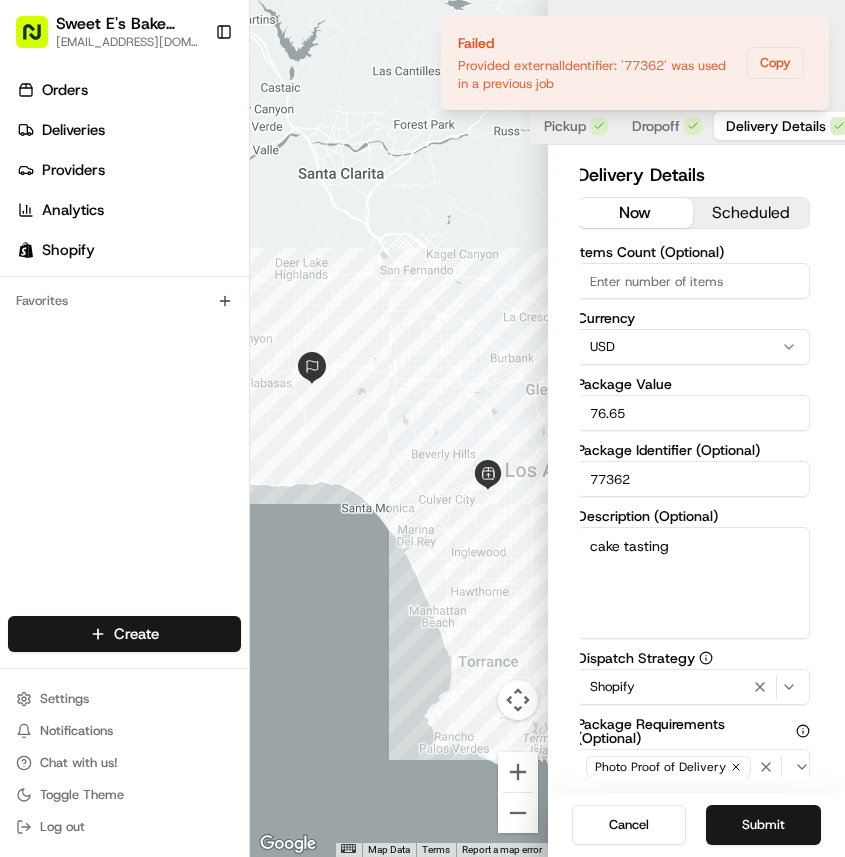 scroll, scrollTop: 0, scrollLeft: 3, axis: horizontal 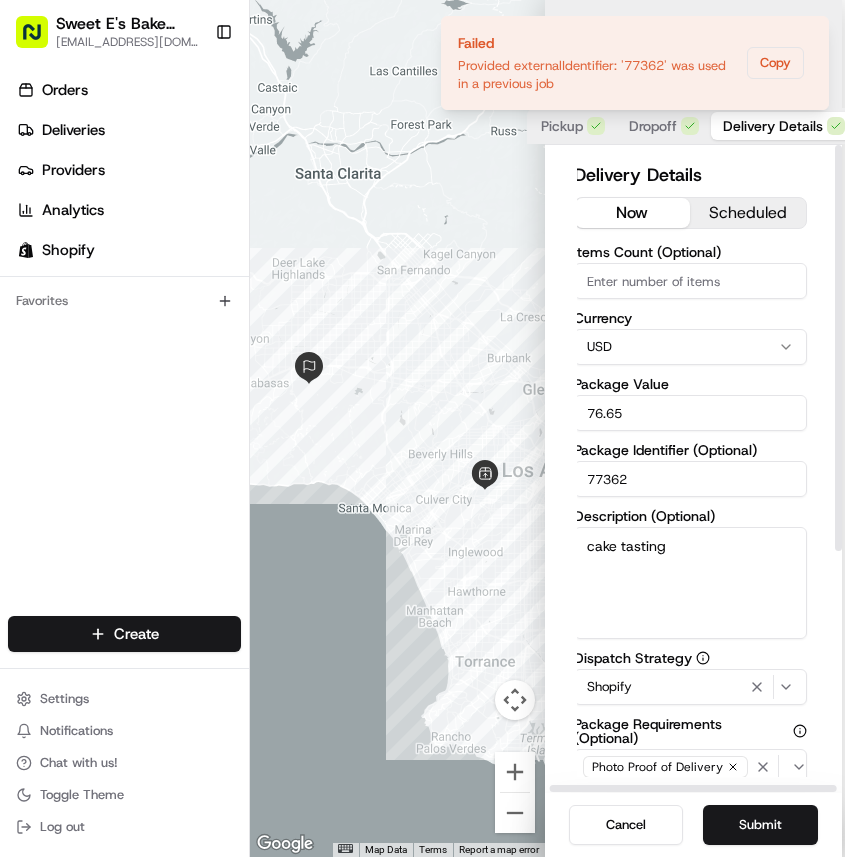 click on "77362" at bounding box center (691, 479) 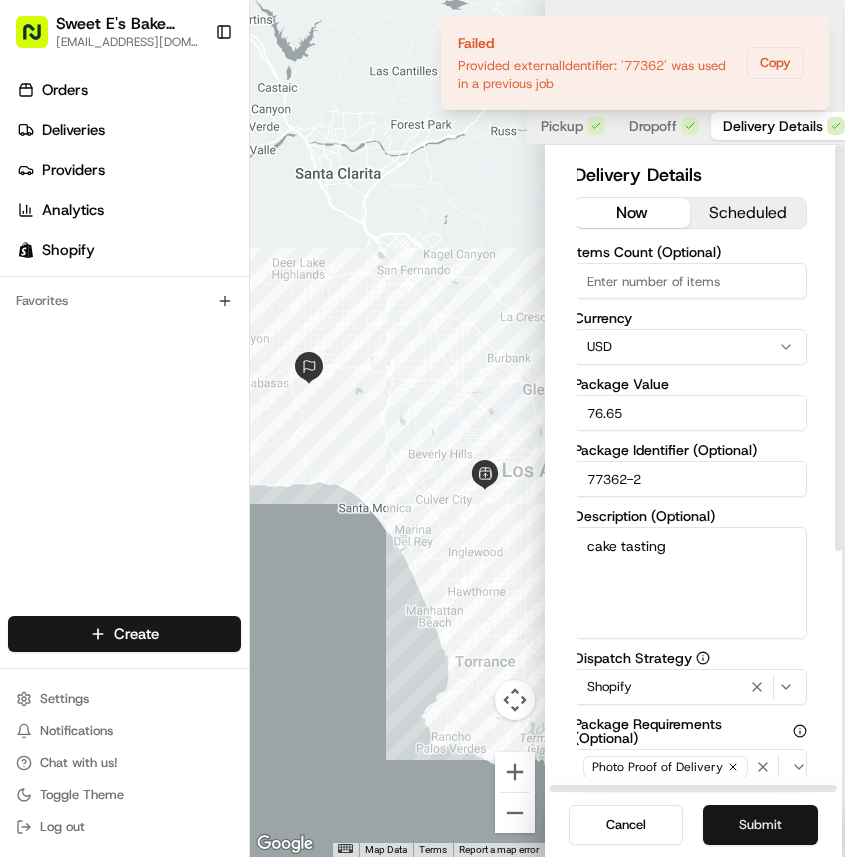 type on "77362-2" 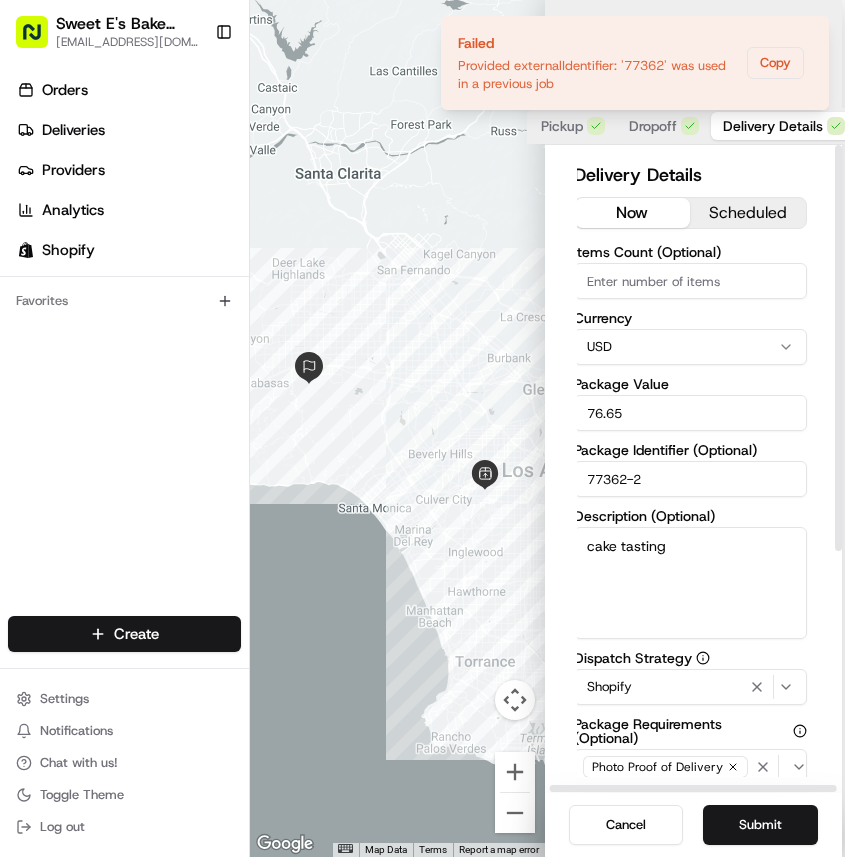 click on "Submit" at bounding box center (760, 825) 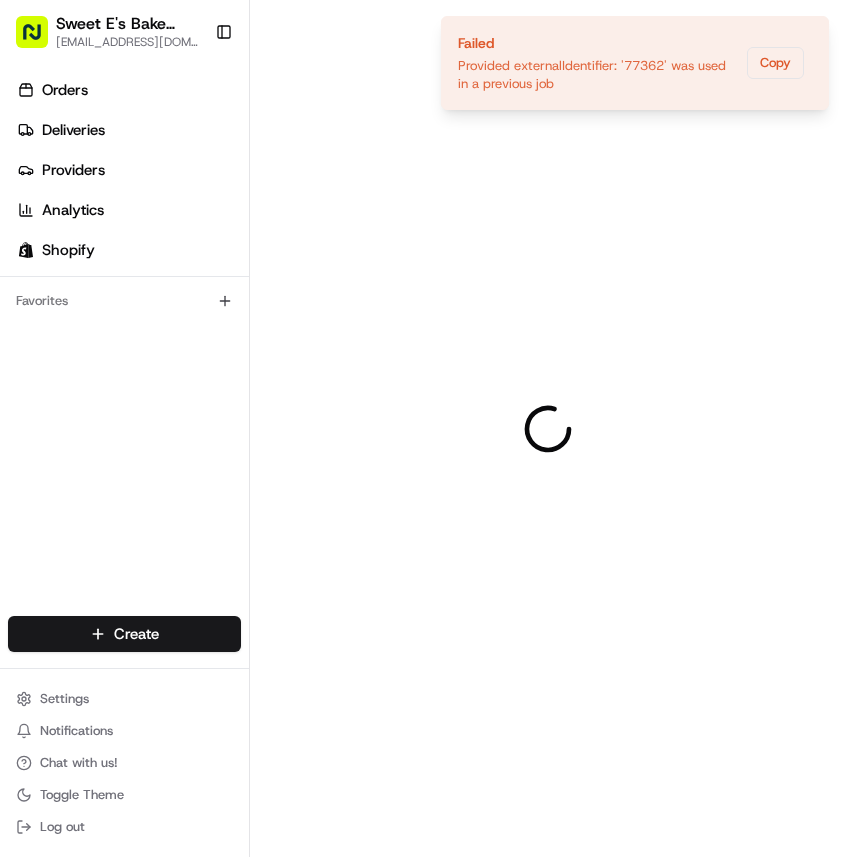 scroll, scrollTop: 0, scrollLeft: 0, axis: both 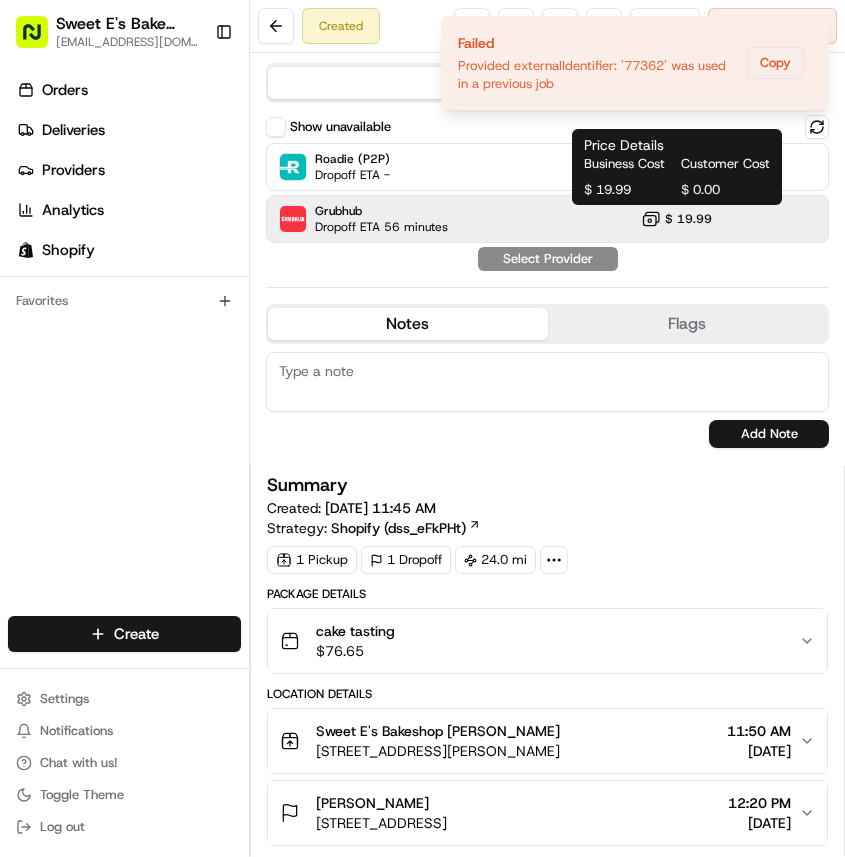 click 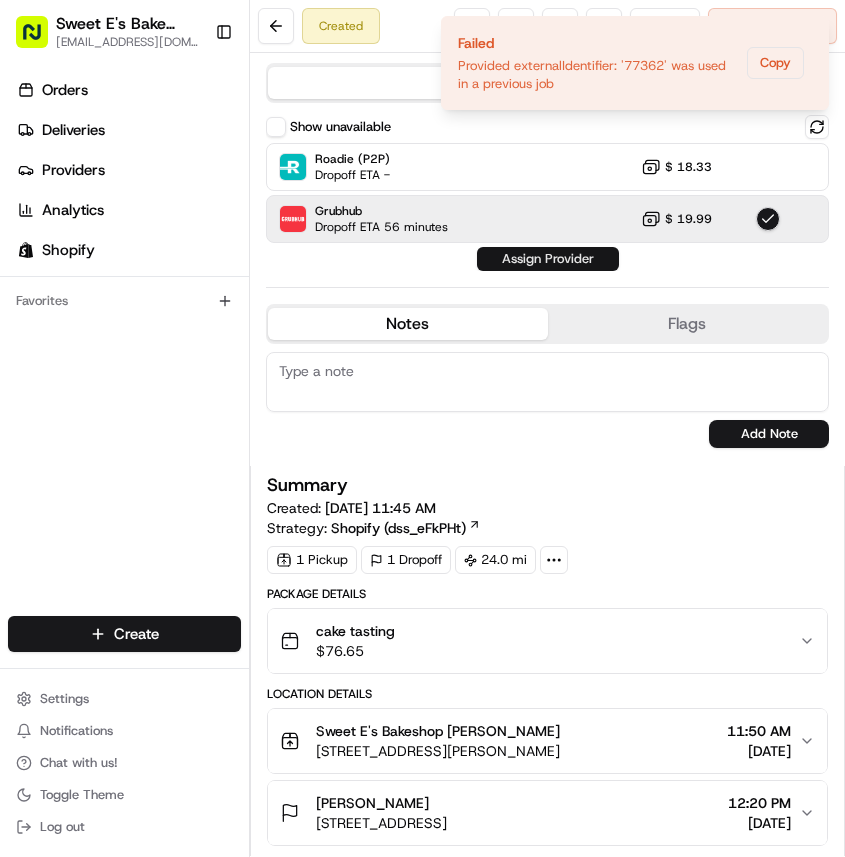 click on "Assign Provider" at bounding box center [548, 259] 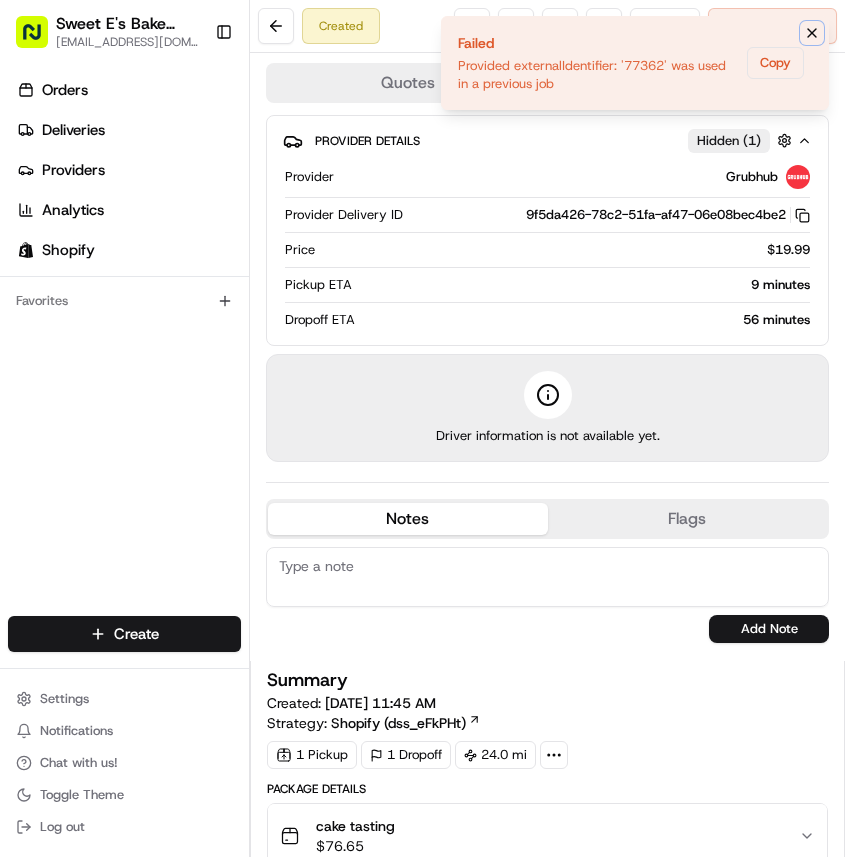 click 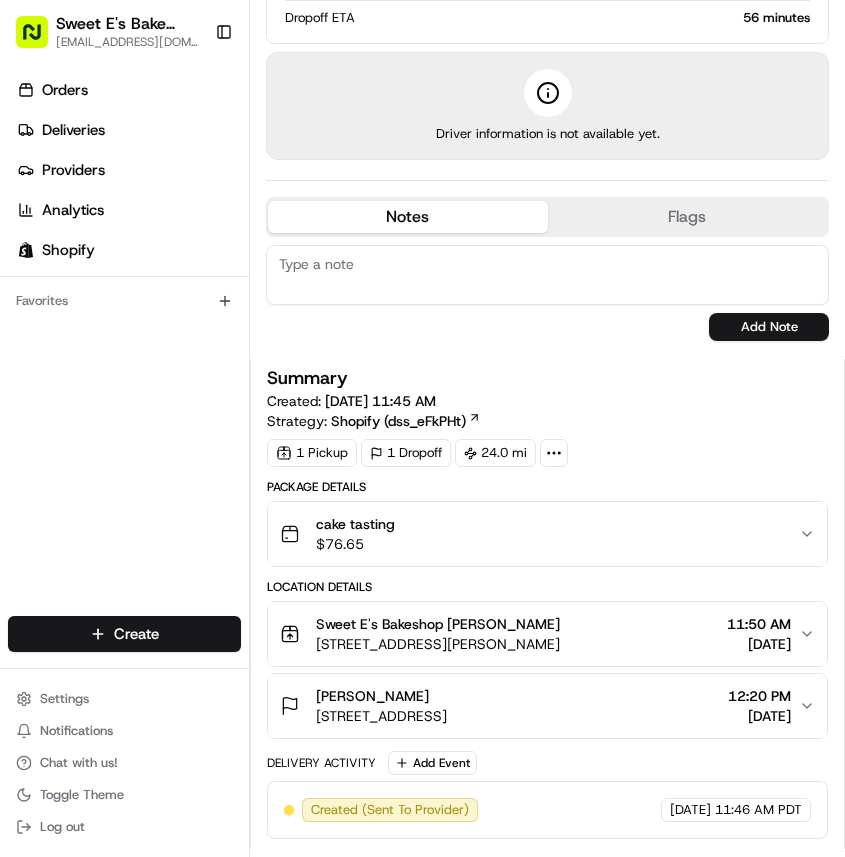 scroll, scrollTop: 0, scrollLeft: 0, axis: both 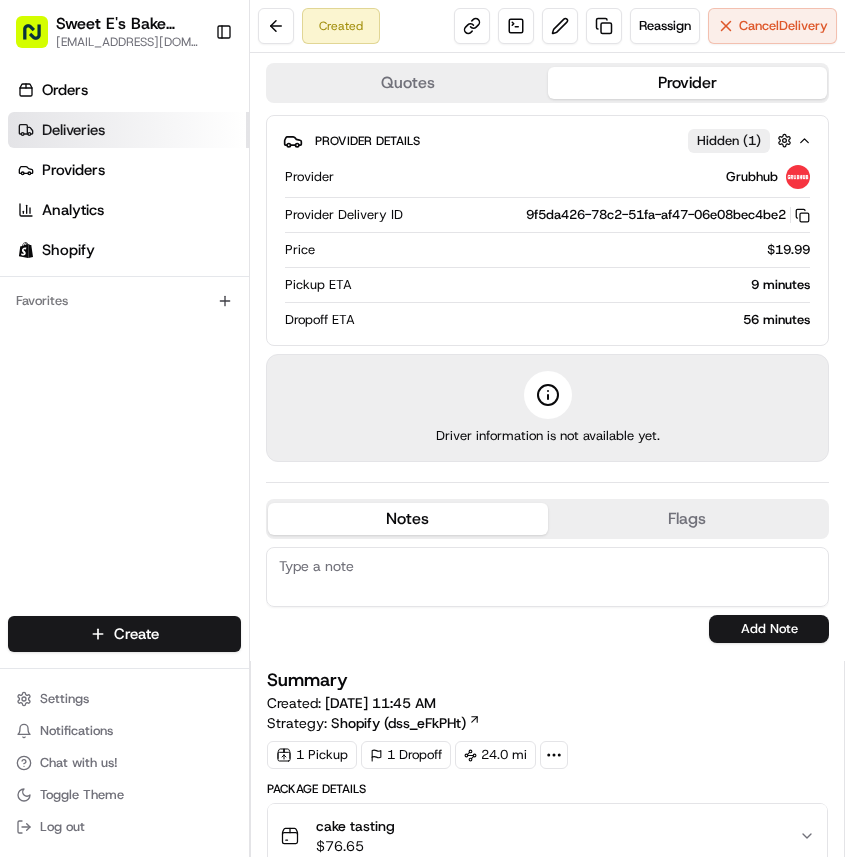 click on "Deliveries" at bounding box center [128, 130] 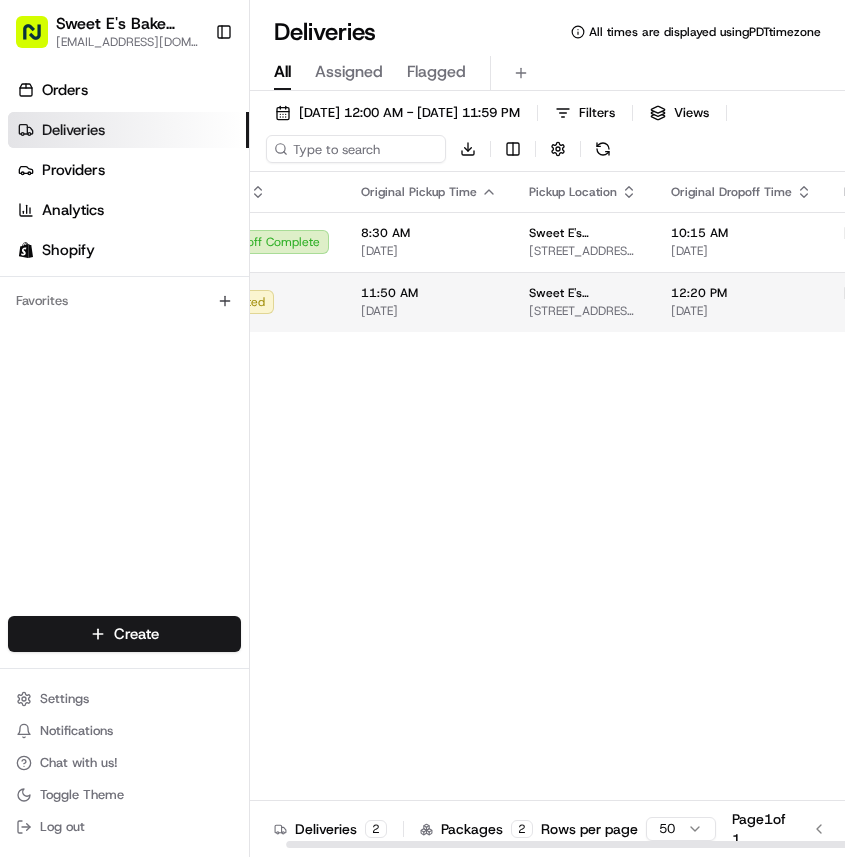 scroll, scrollTop: 0, scrollLeft: 0, axis: both 